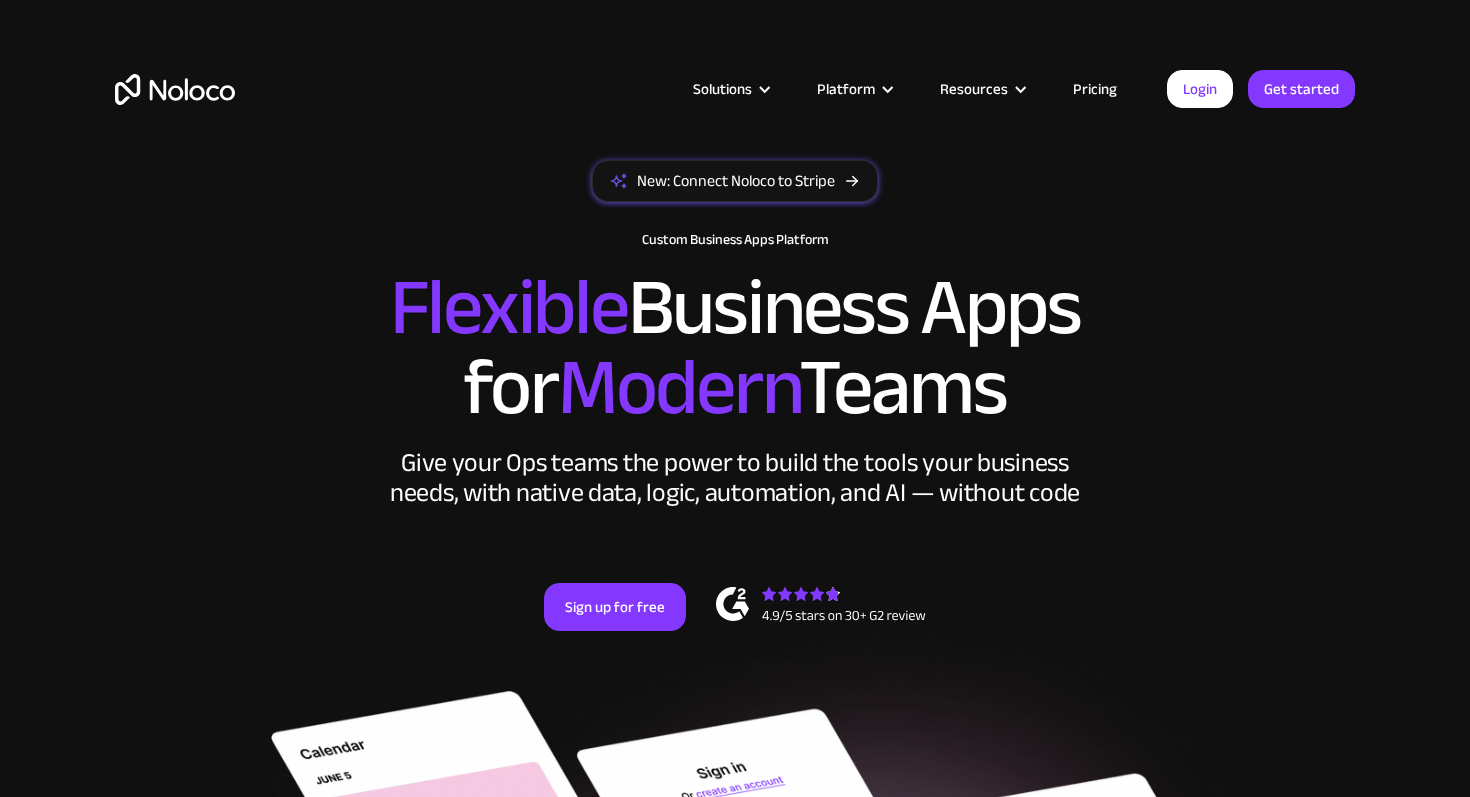 scroll, scrollTop: 0, scrollLeft: 0, axis: both 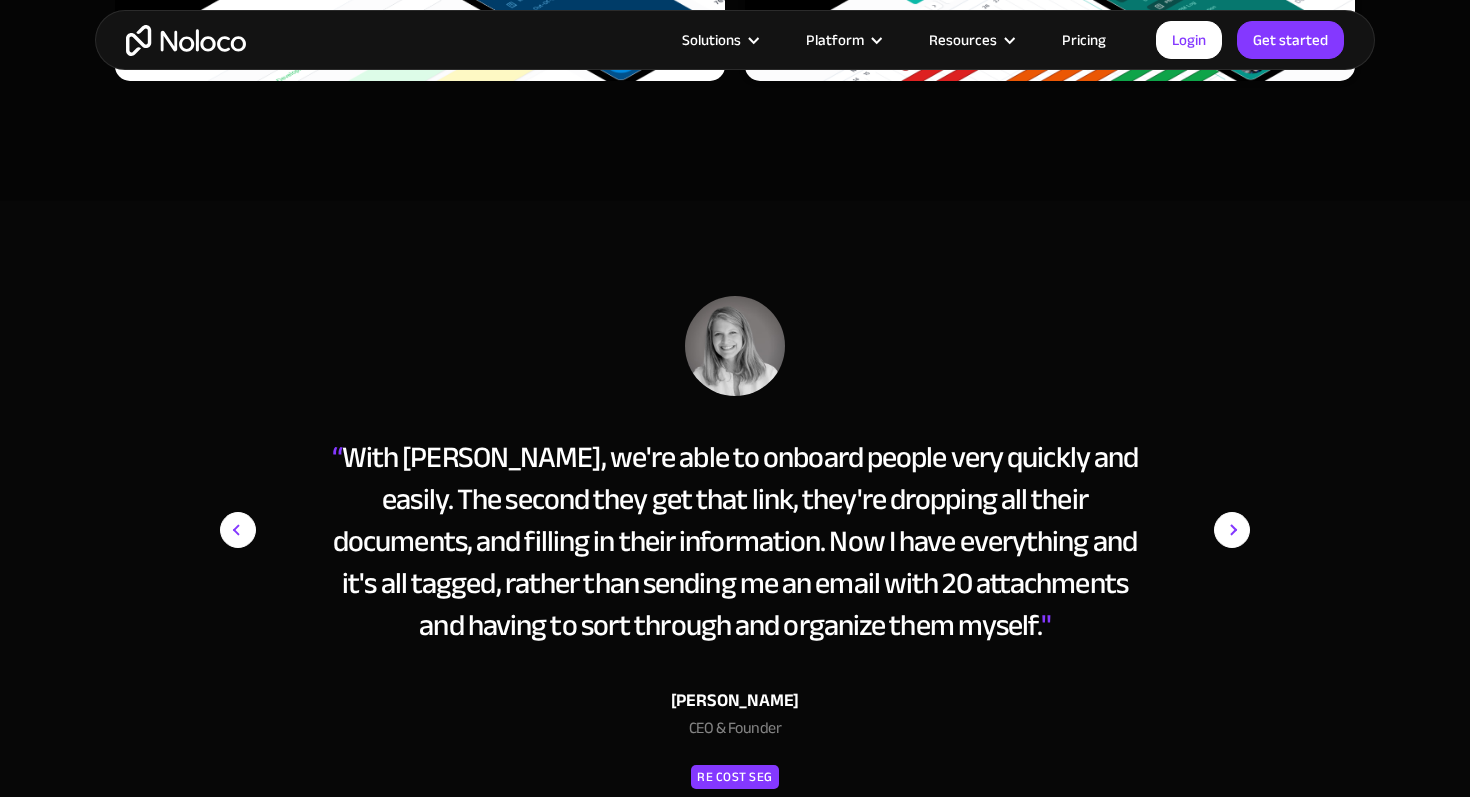 click on "Pricing" at bounding box center (1084, 40) 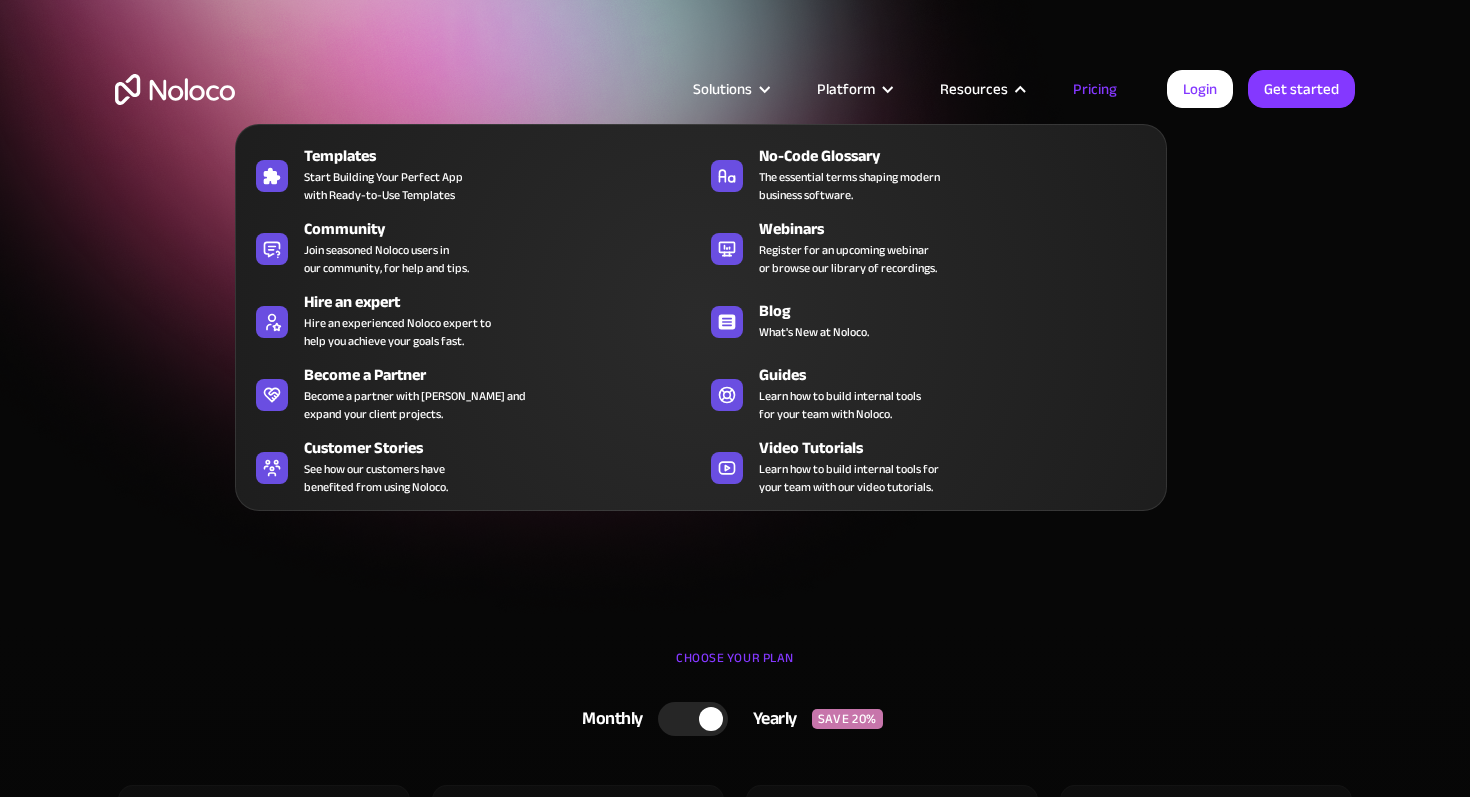 scroll, scrollTop: 0, scrollLeft: 0, axis: both 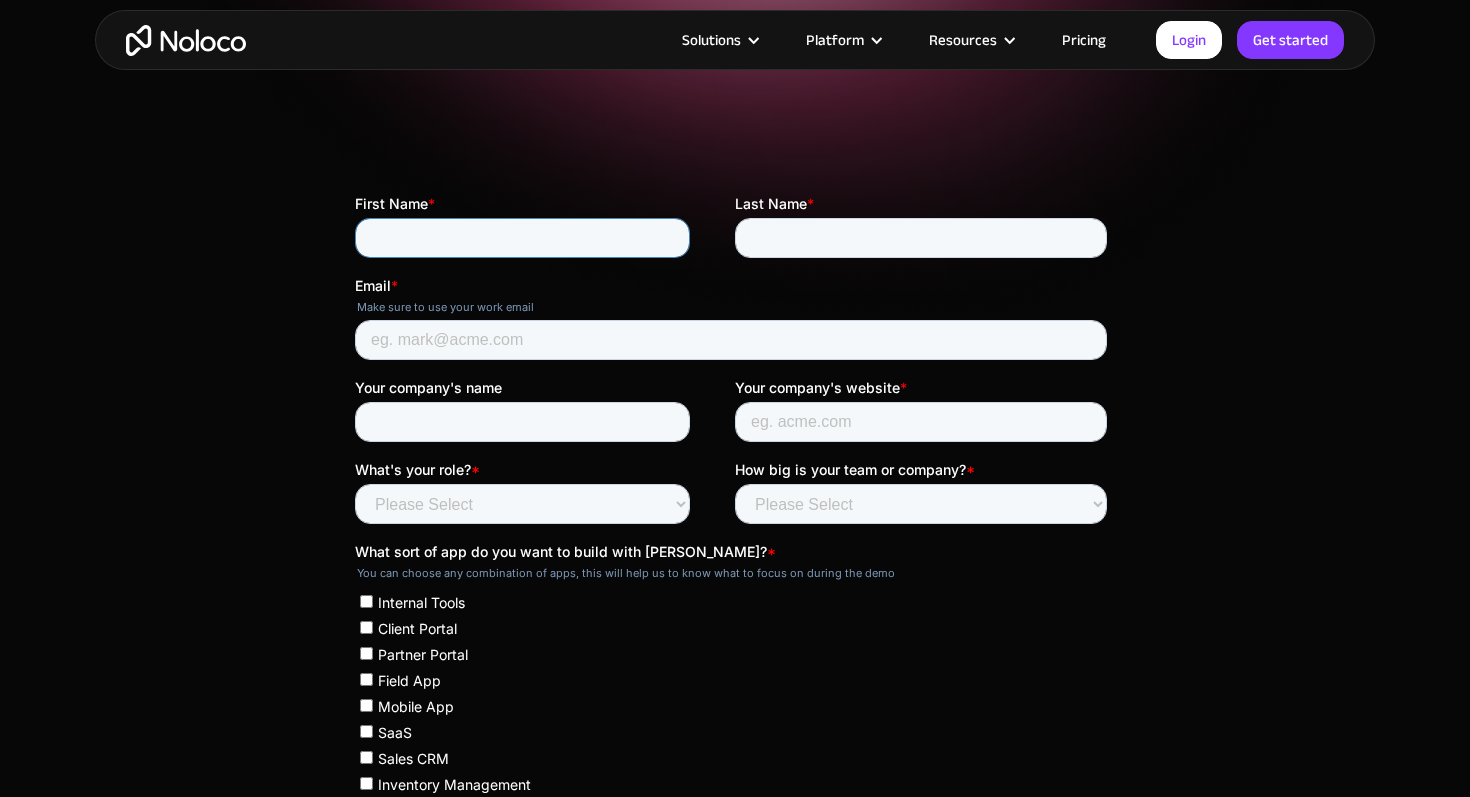 click on "First Name *" at bounding box center (522, 238) 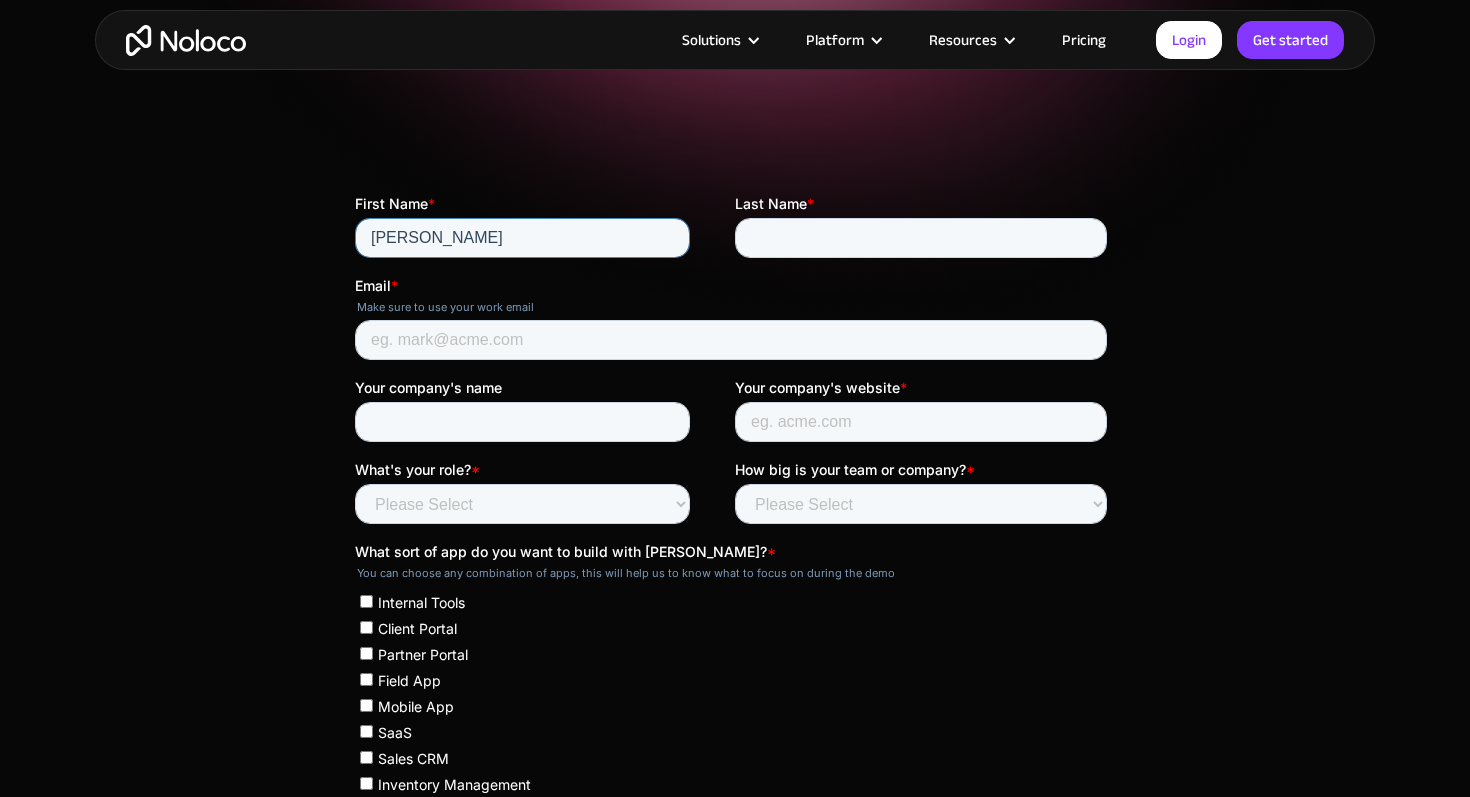 type on "[PERSON_NAME]" 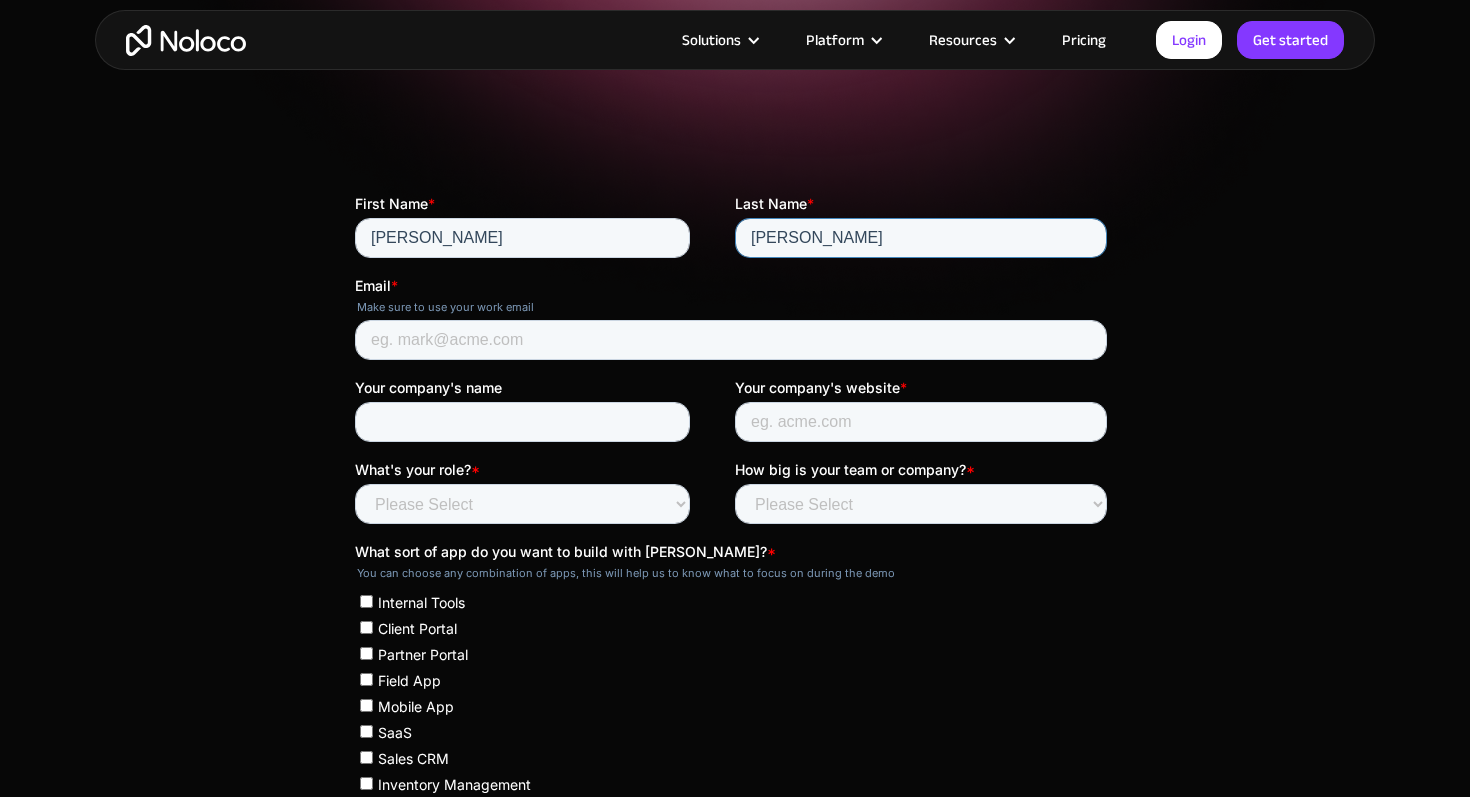 type on "[PERSON_NAME]" 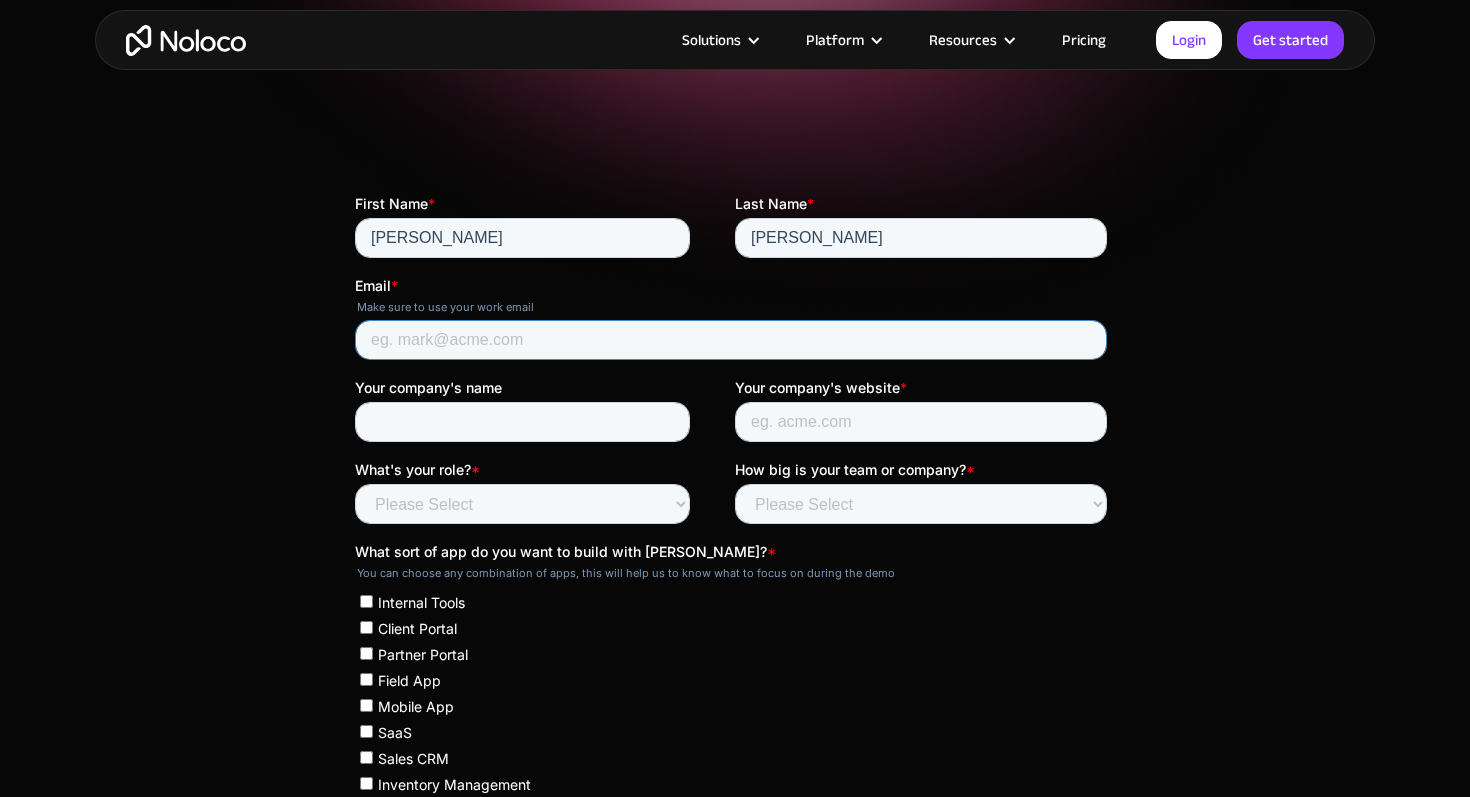 type on "d" 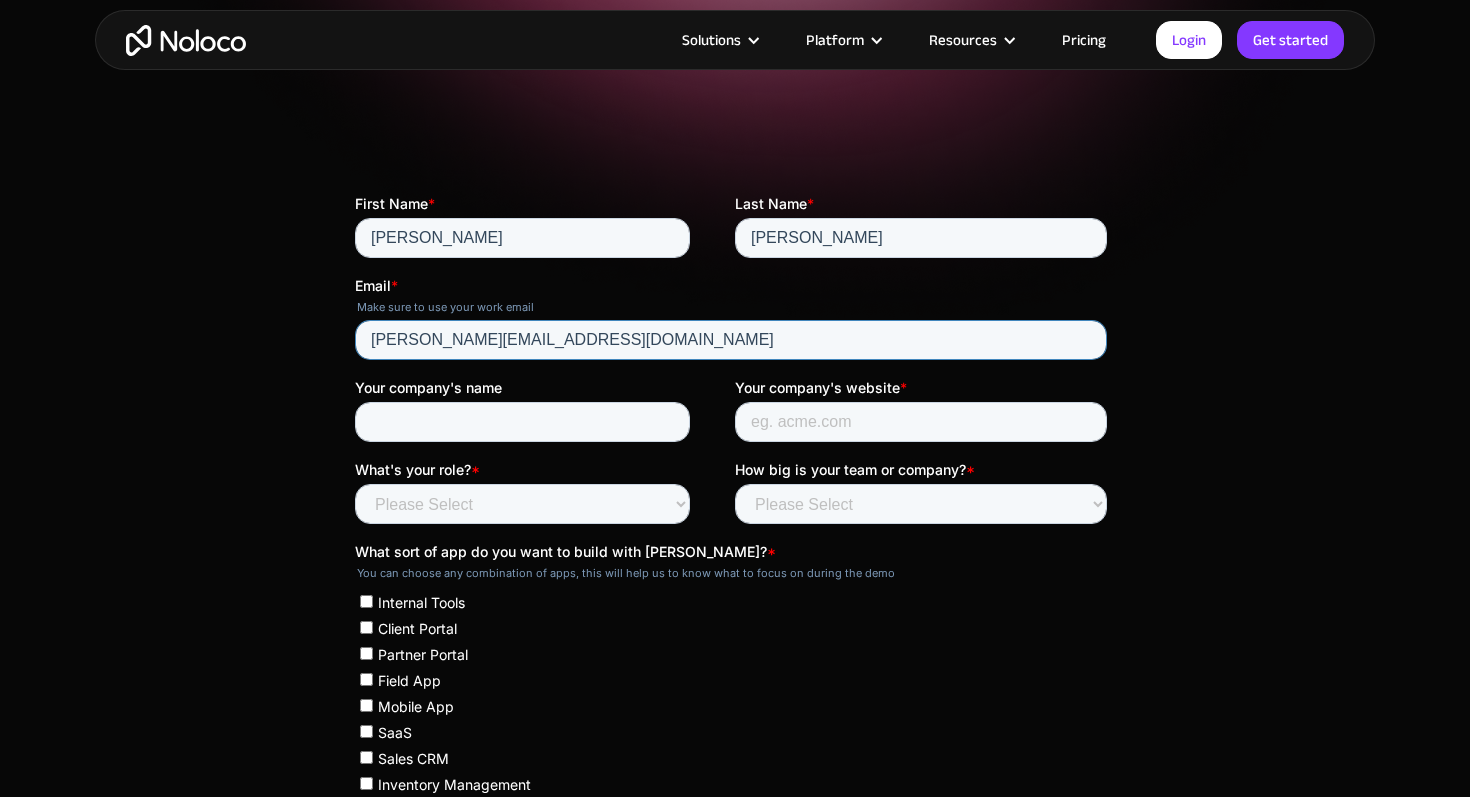 type on "[PERSON_NAME][EMAIL_ADDRESS][DOMAIN_NAME]" 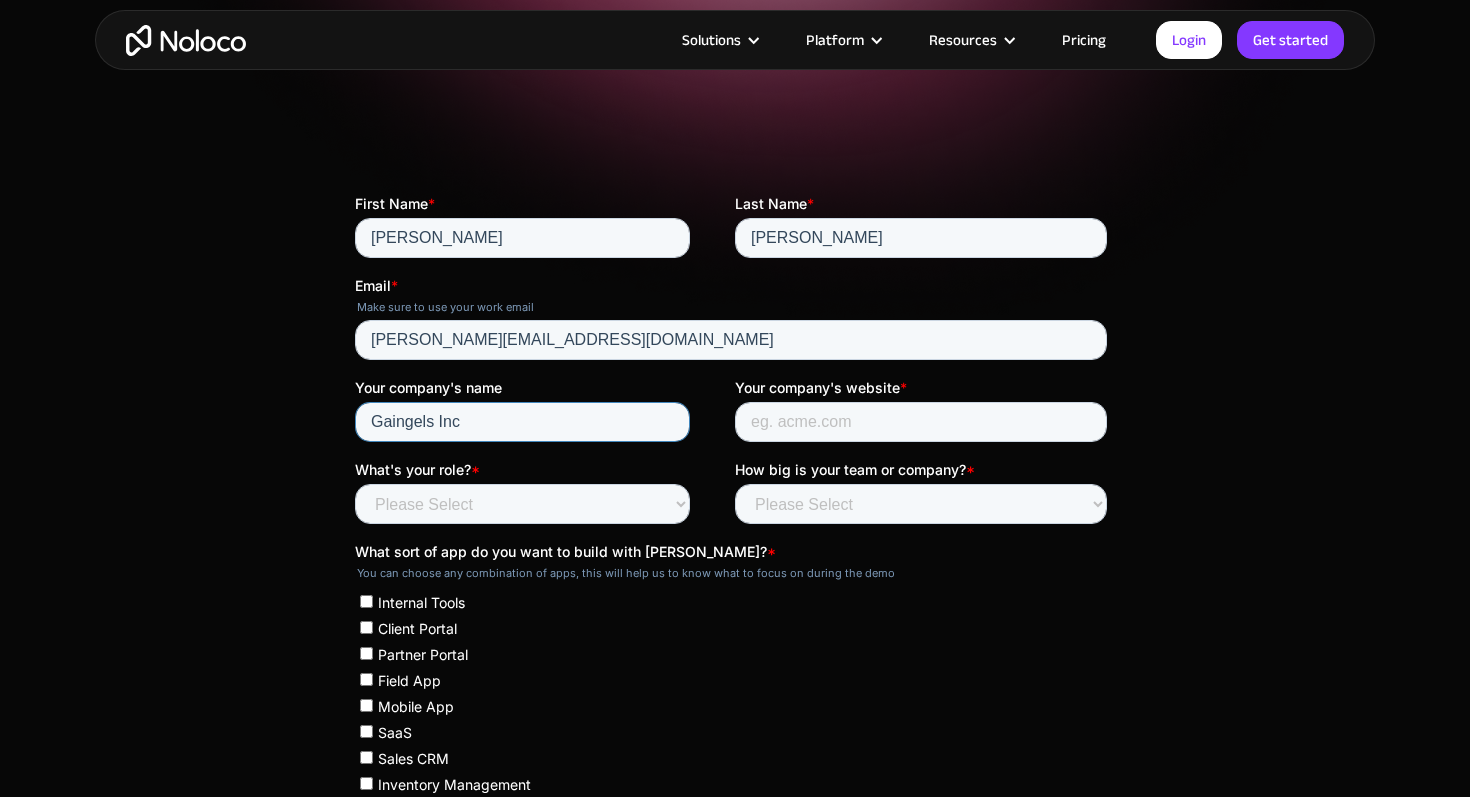 type on "Gaingels Inc" 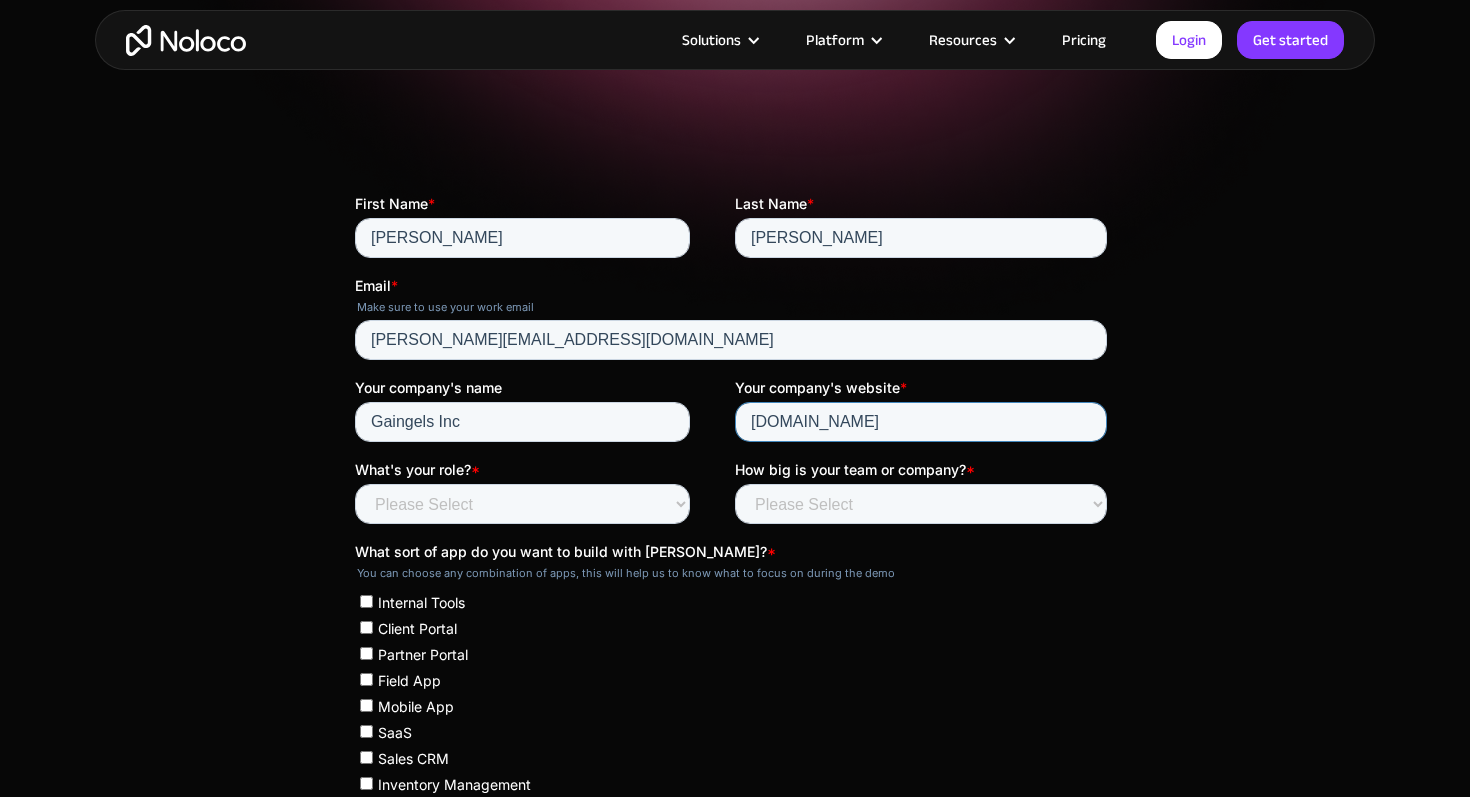 click on "[DOMAIN_NAME]" at bounding box center (921, 422) 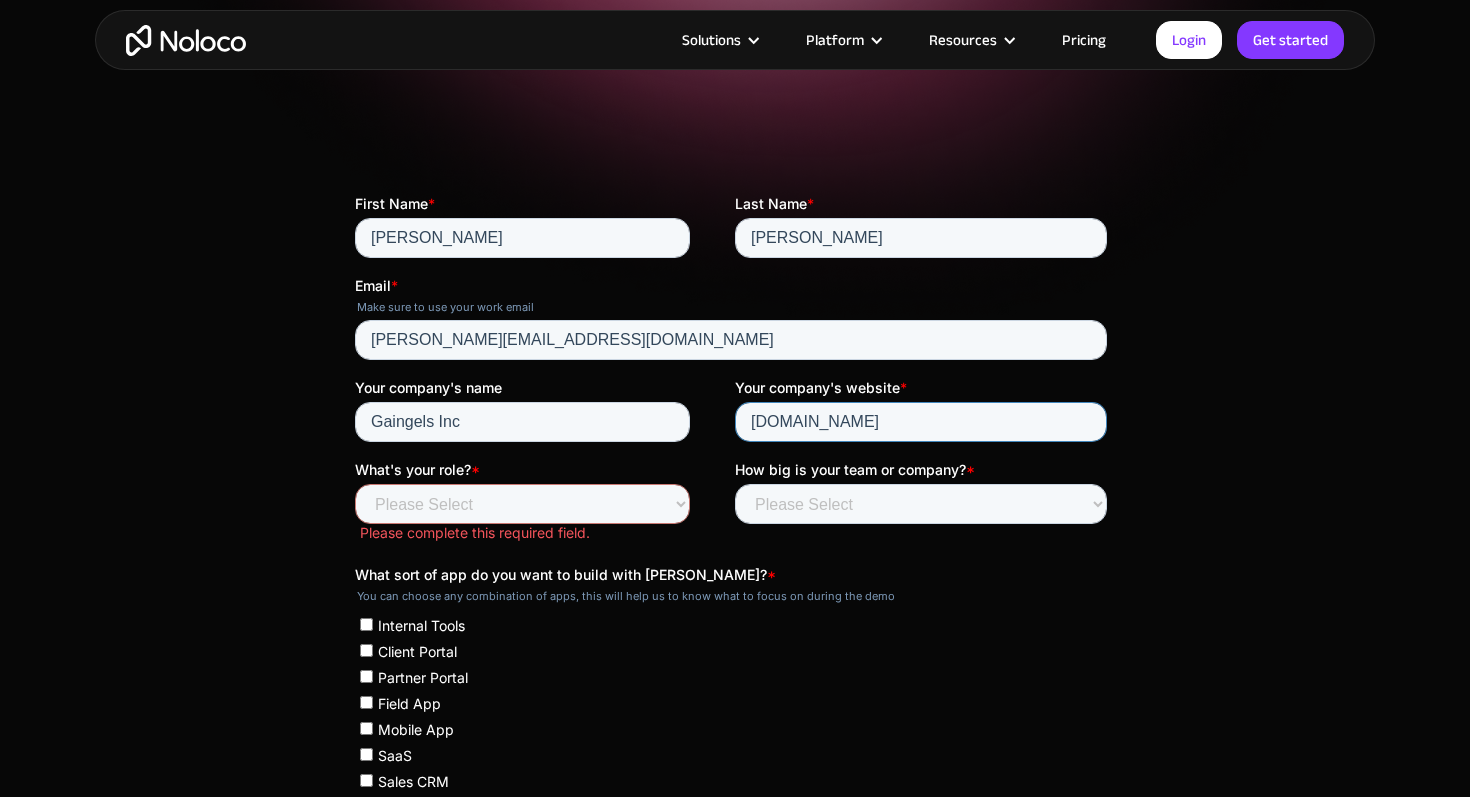 type on "[DOMAIN_NAME]" 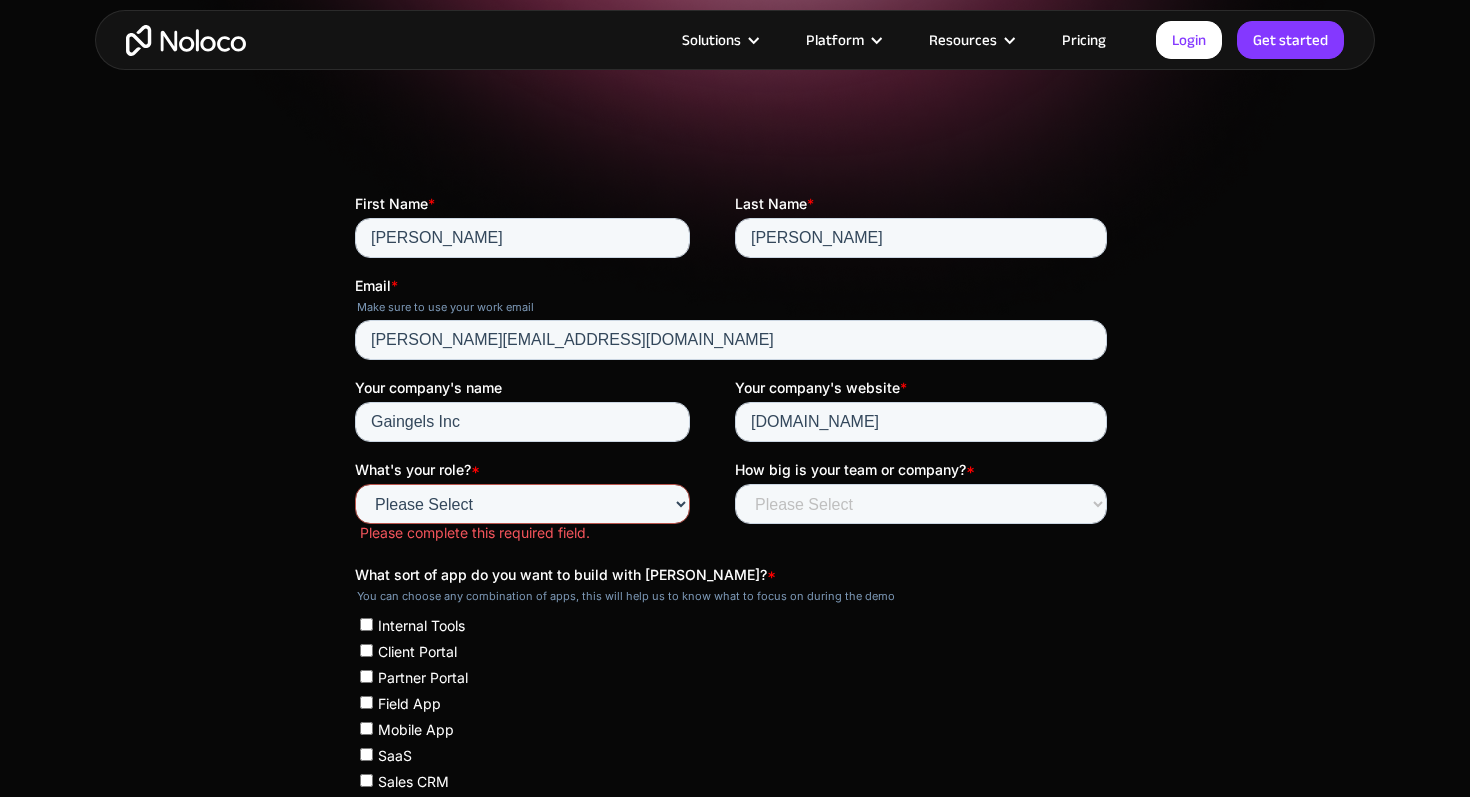 click on "Please Select Founder / CXO IT / Engineering Product / Project Management Finance / Accounting Customer Support Operations Human Resources Sales & Marketing Other" at bounding box center (522, 504) 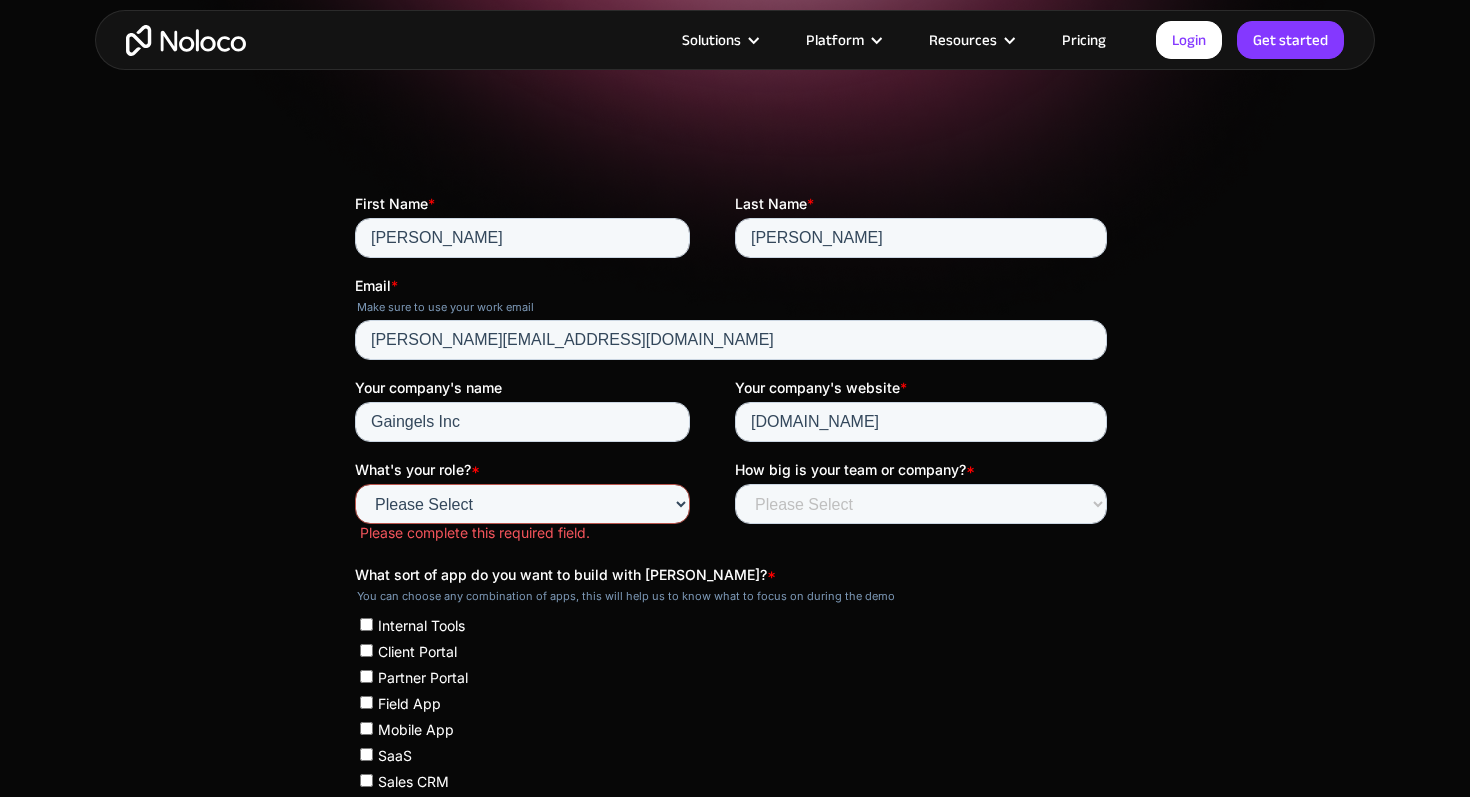 select on "IT / Engineering" 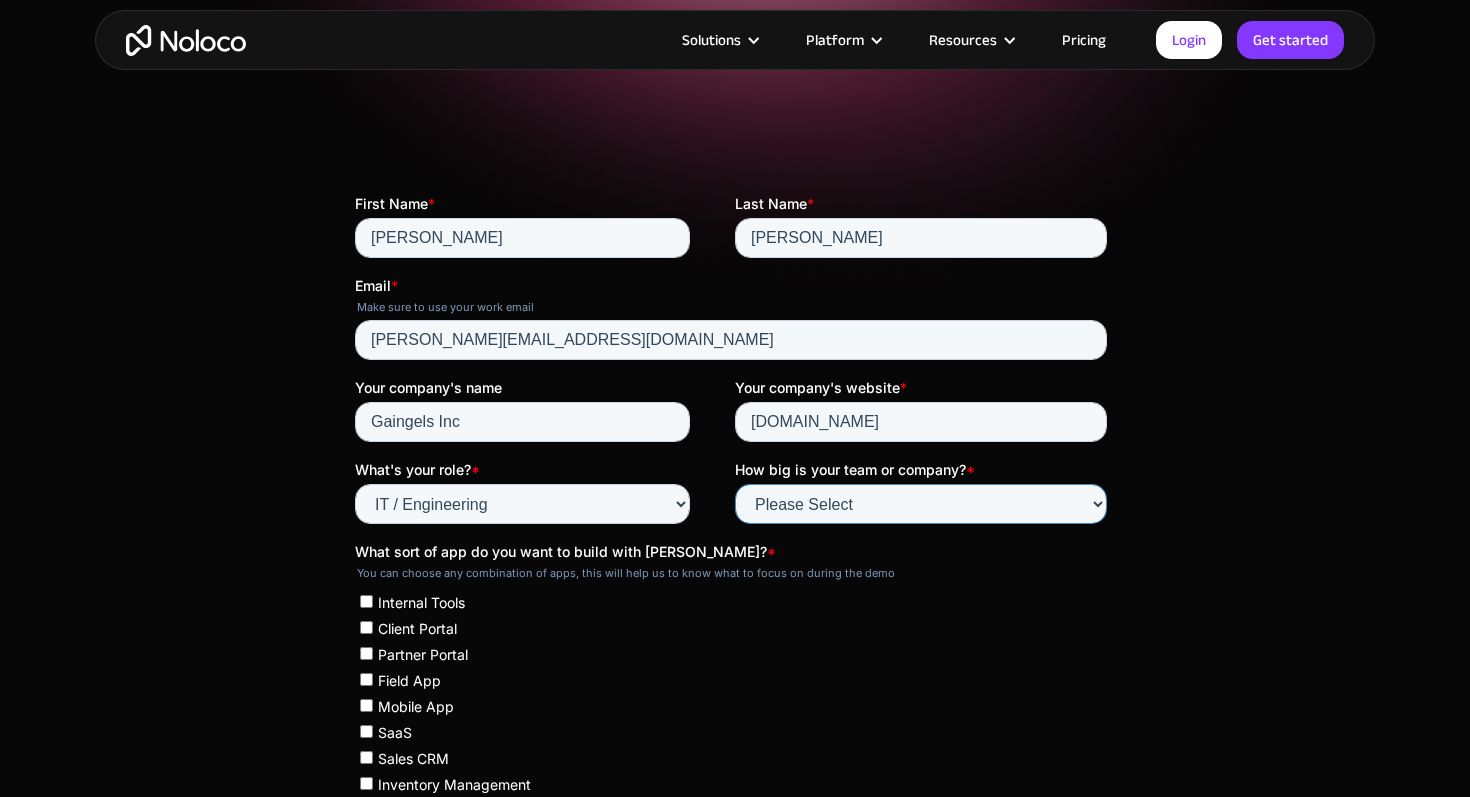 click on "Please Select Less than 10 10 - 25 25 - 50 50 - 100 More than 100" at bounding box center [921, 504] 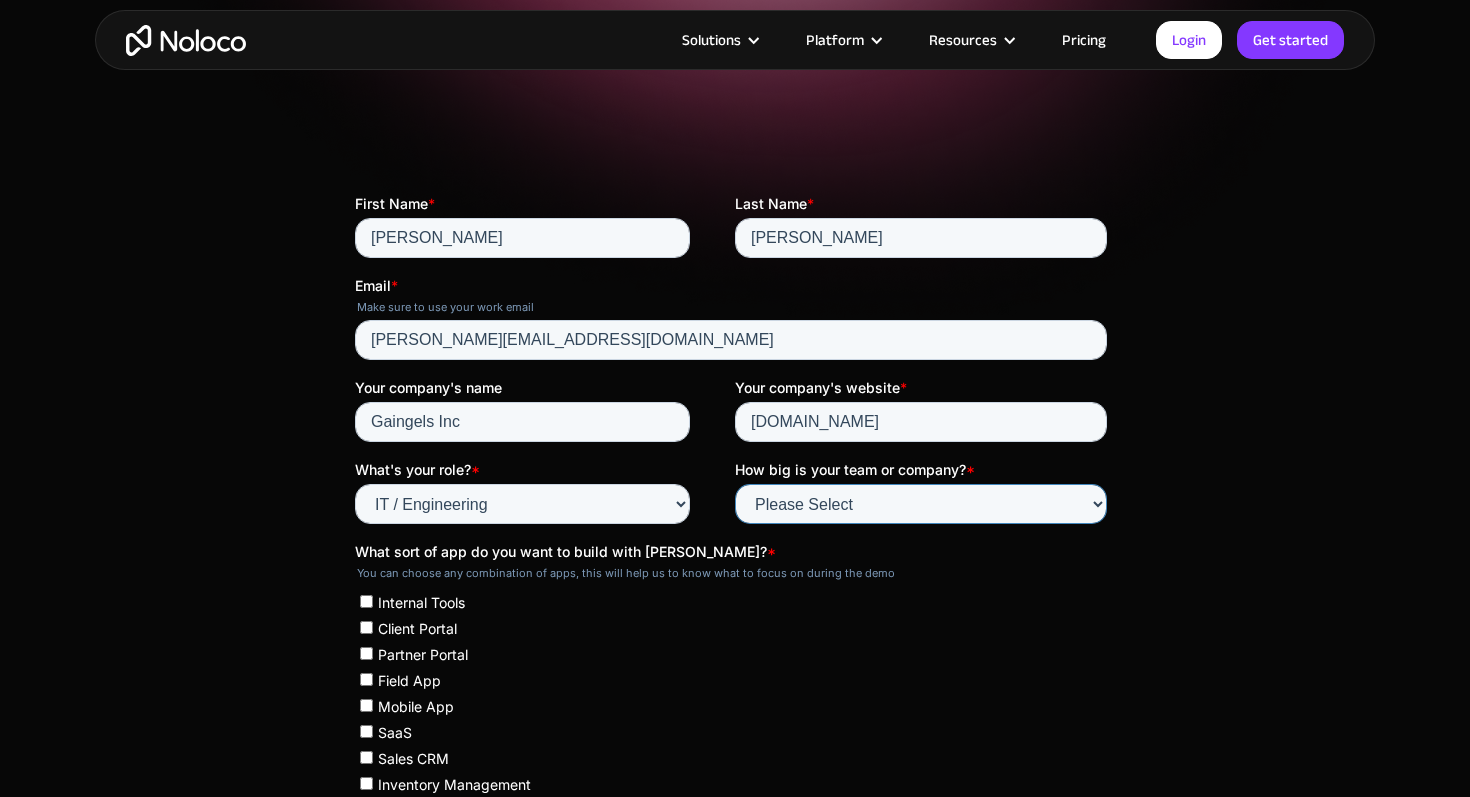 select on "25 - 50" 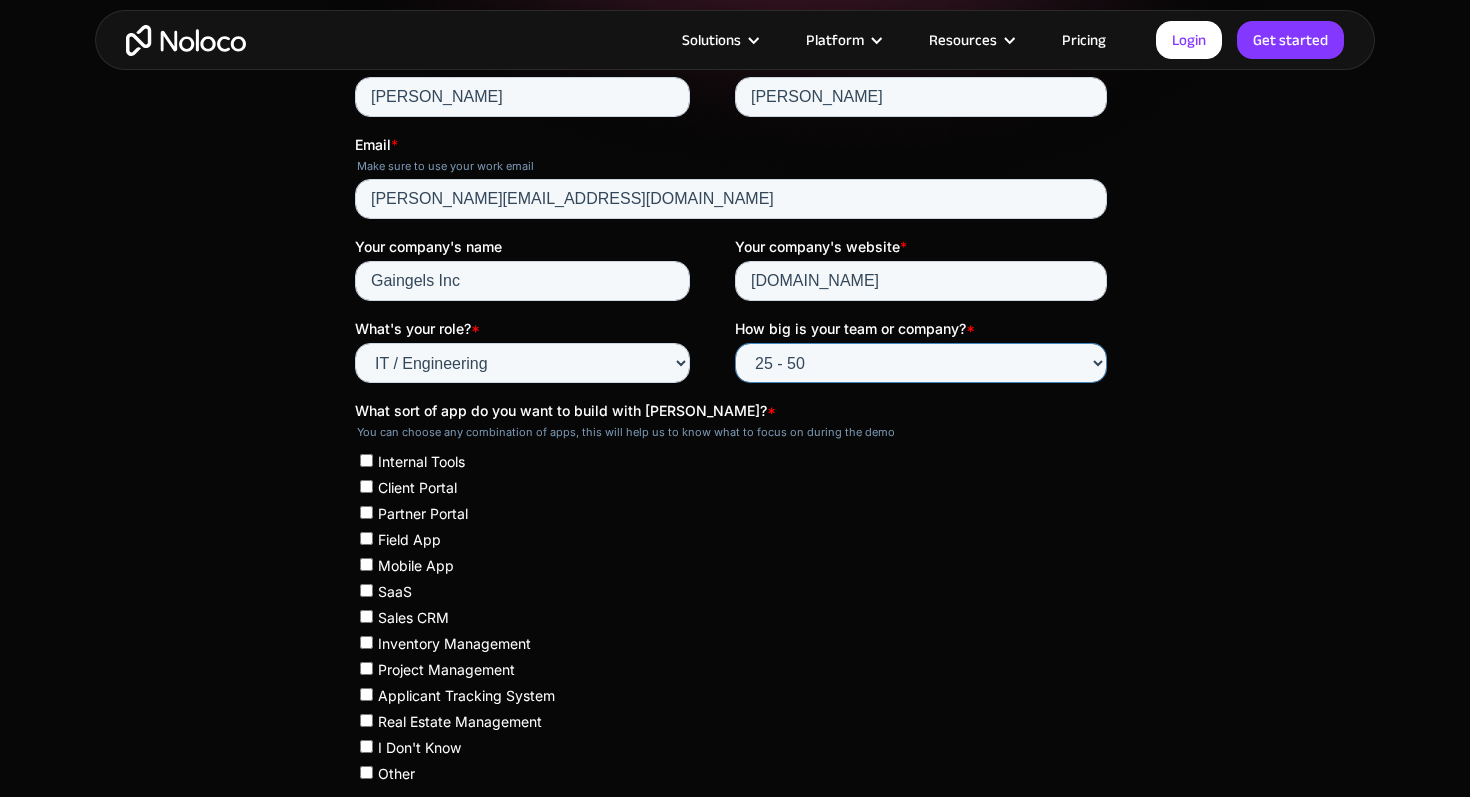scroll, scrollTop: 578, scrollLeft: 0, axis: vertical 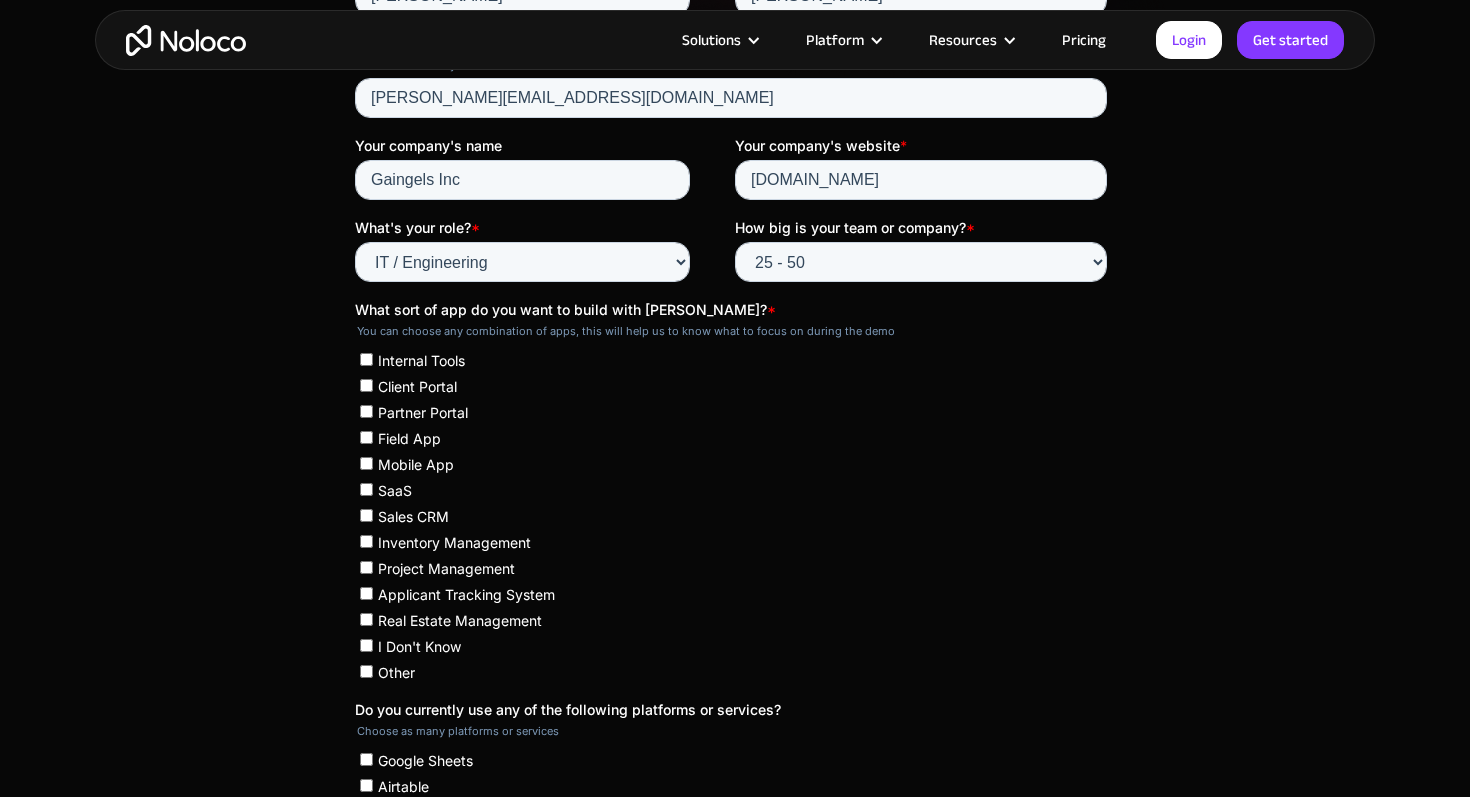 click on "Client Portal" at bounding box center [366, 385] 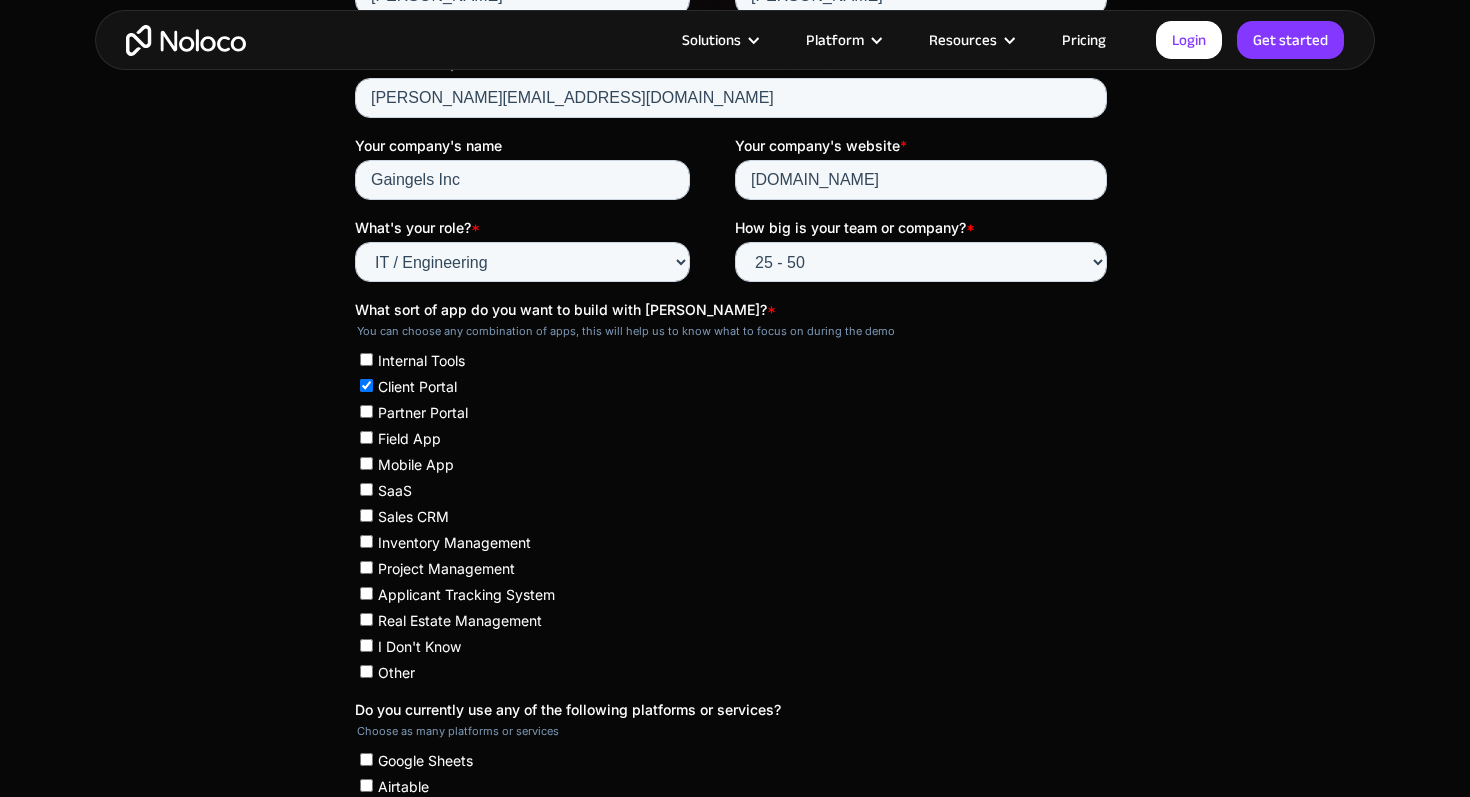 checkbox on "true" 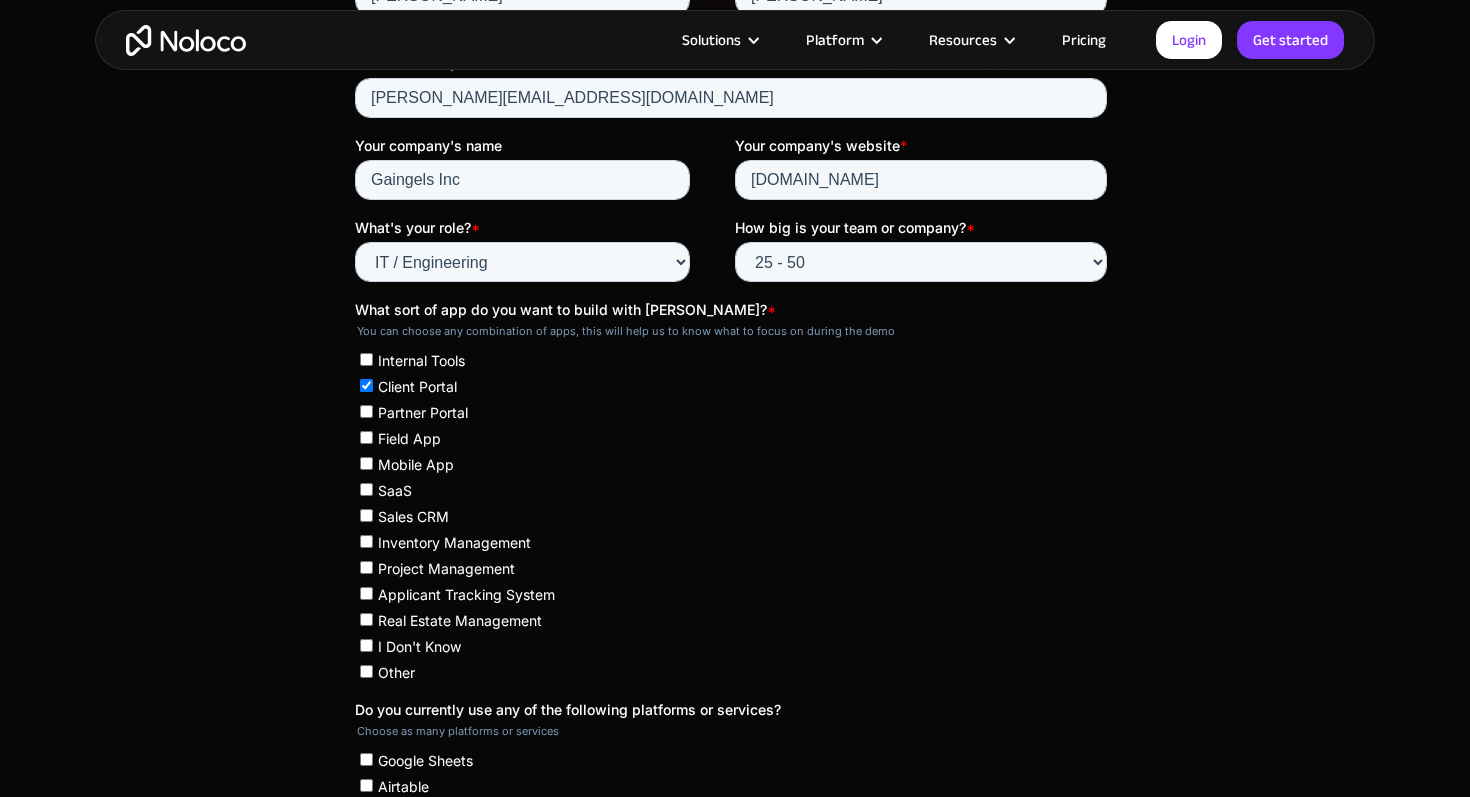 click on "Mobile App" at bounding box center [733, 464] 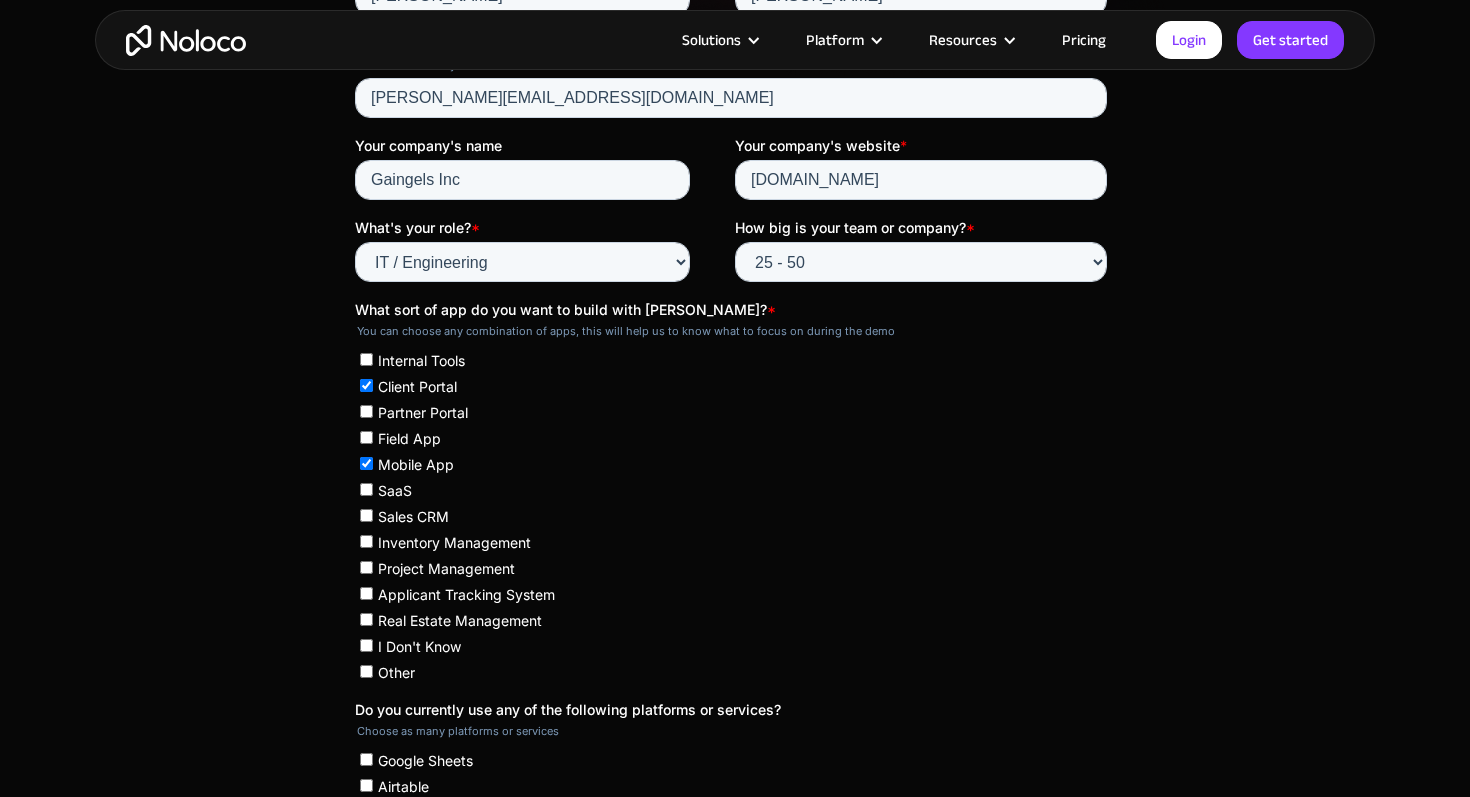 checkbox on "true" 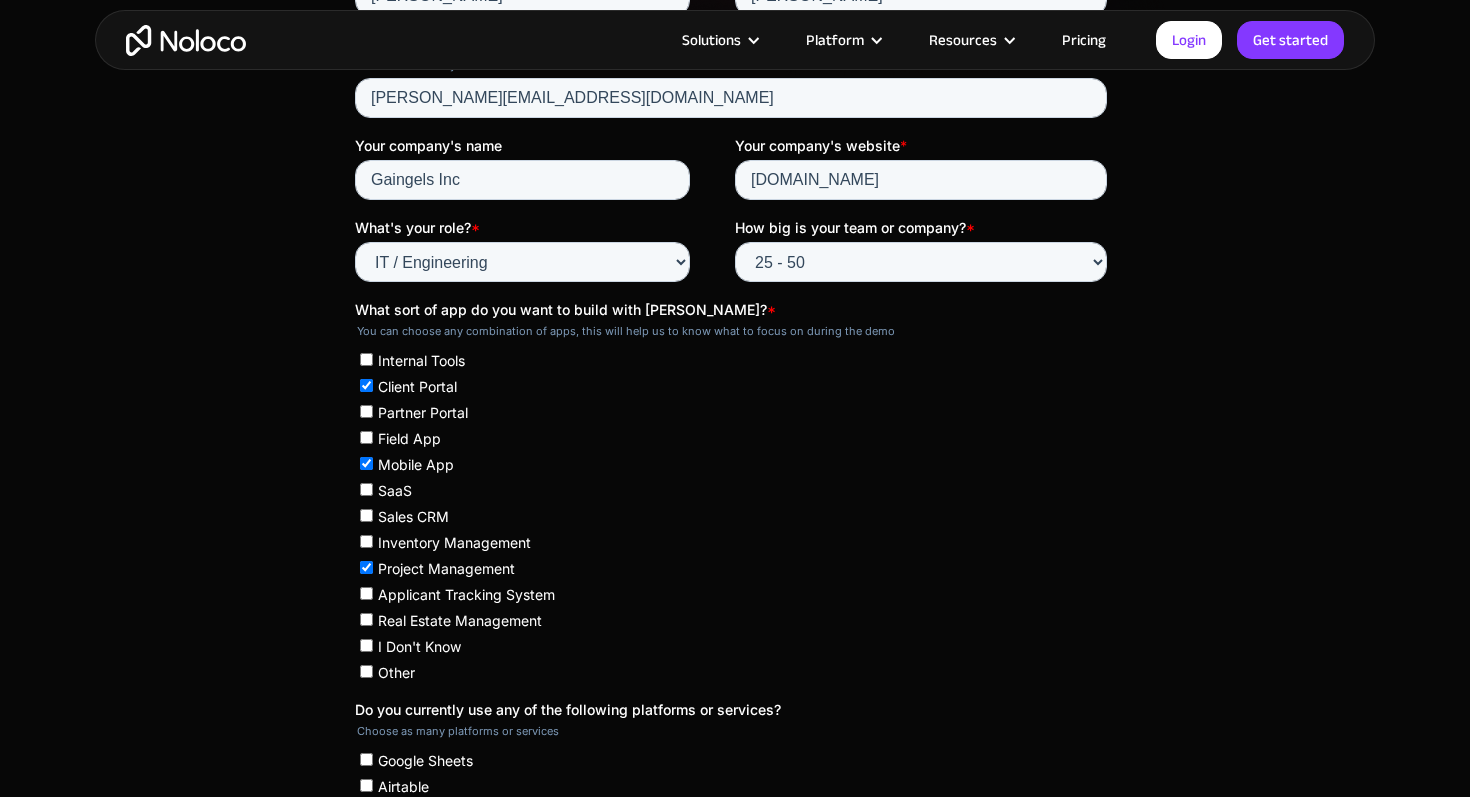 checkbox on "true" 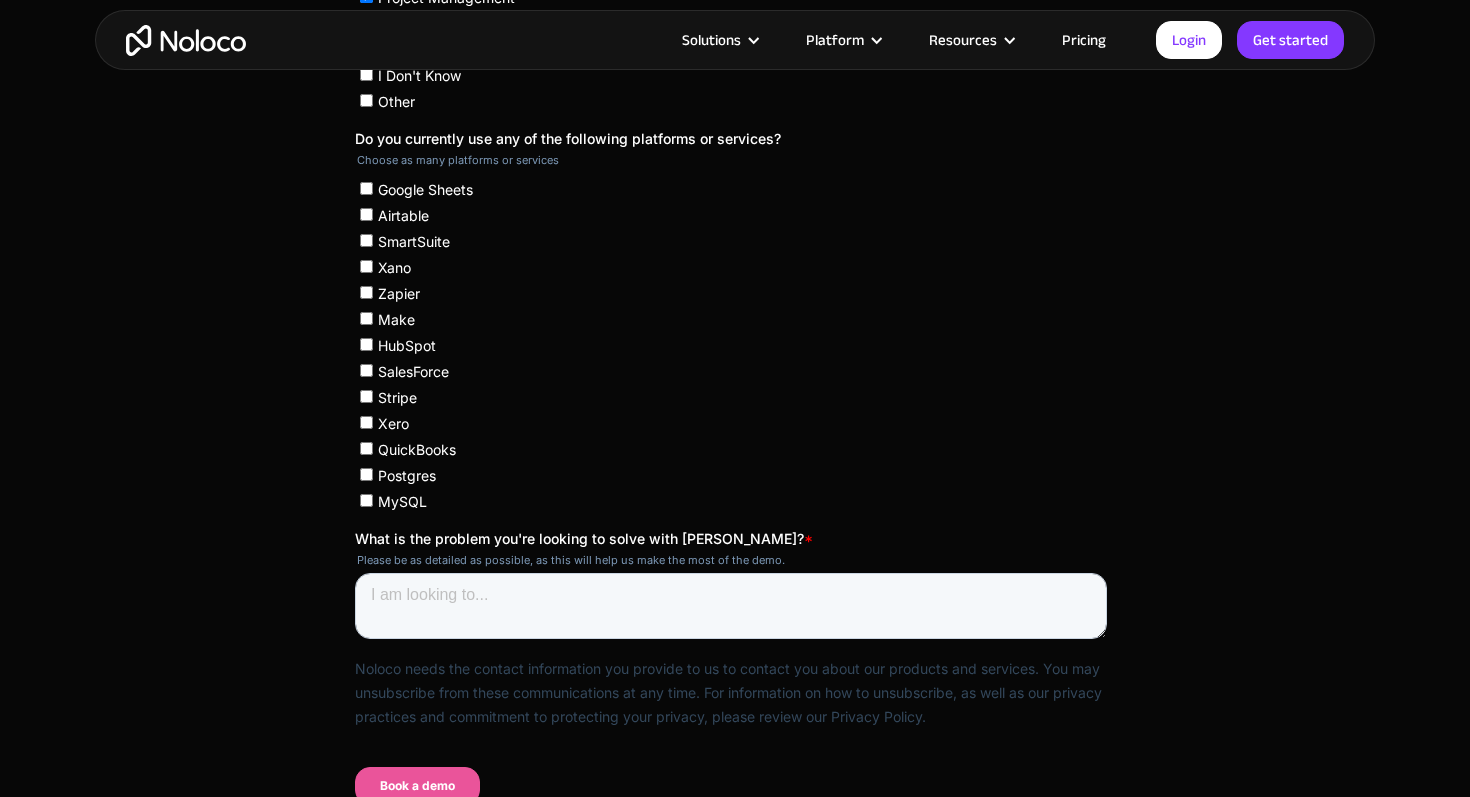 scroll, scrollTop: 1197, scrollLeft: 0, axis: vertical 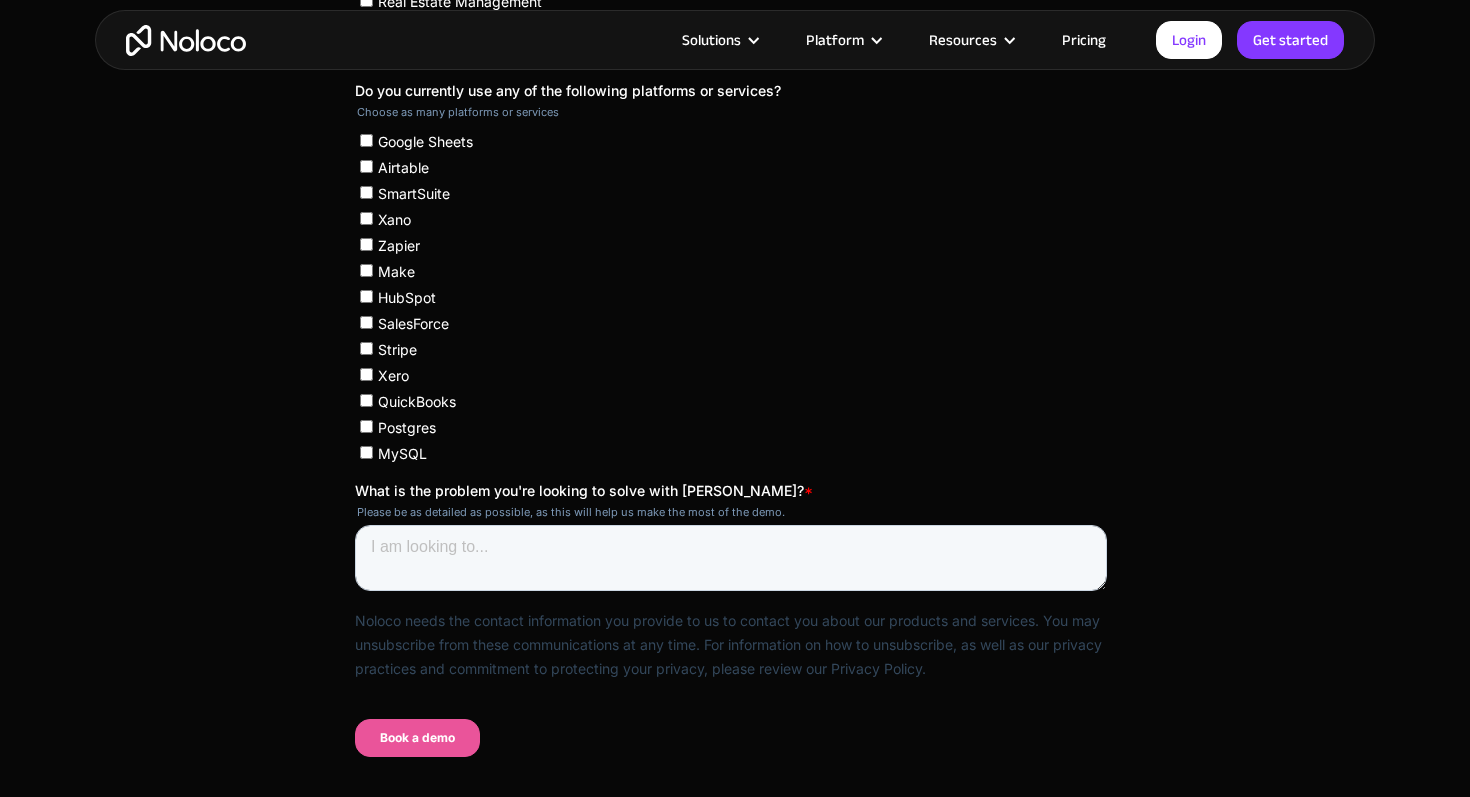 click on "Airtable" at bounding box center (366, 166) 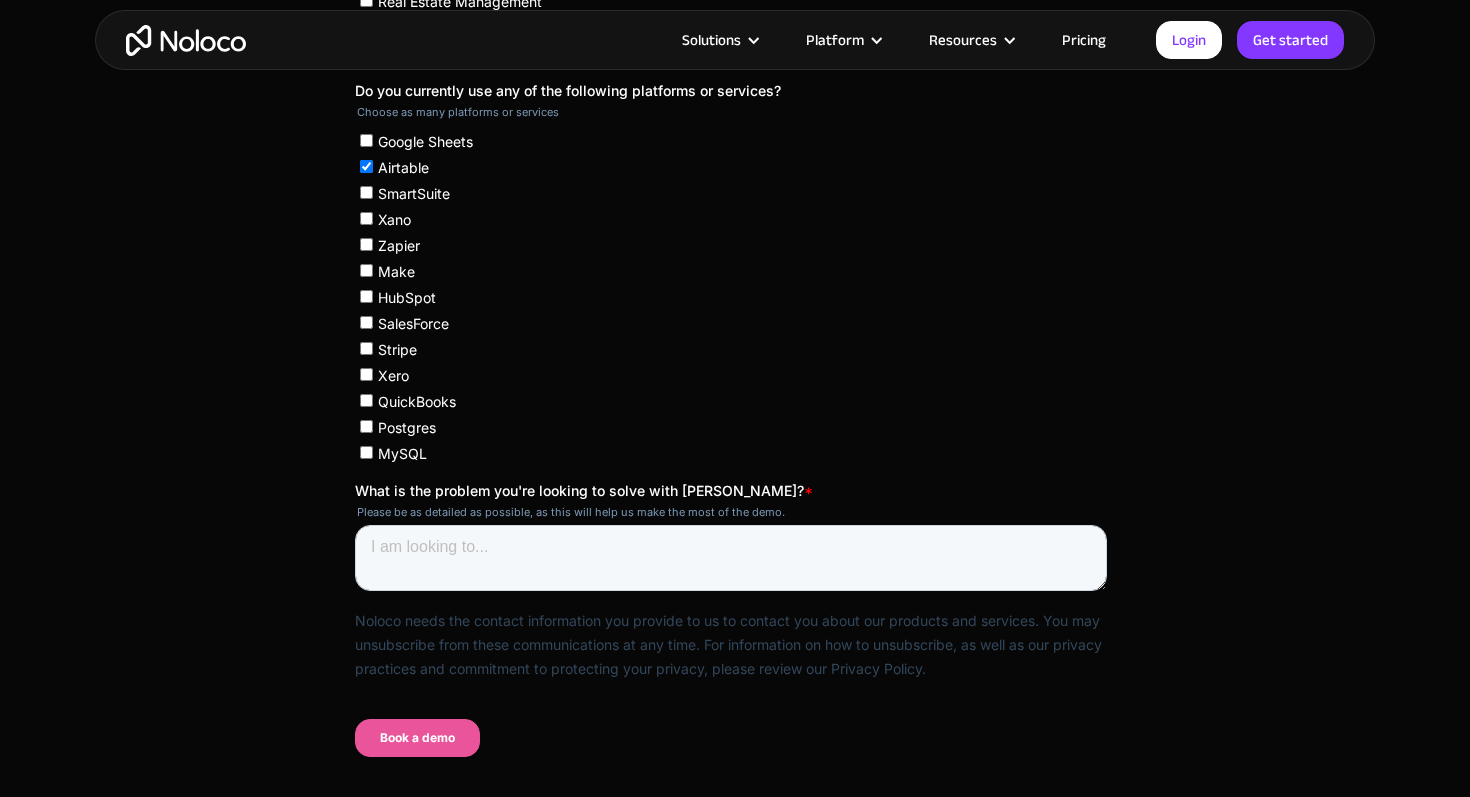 checkbox on "true" 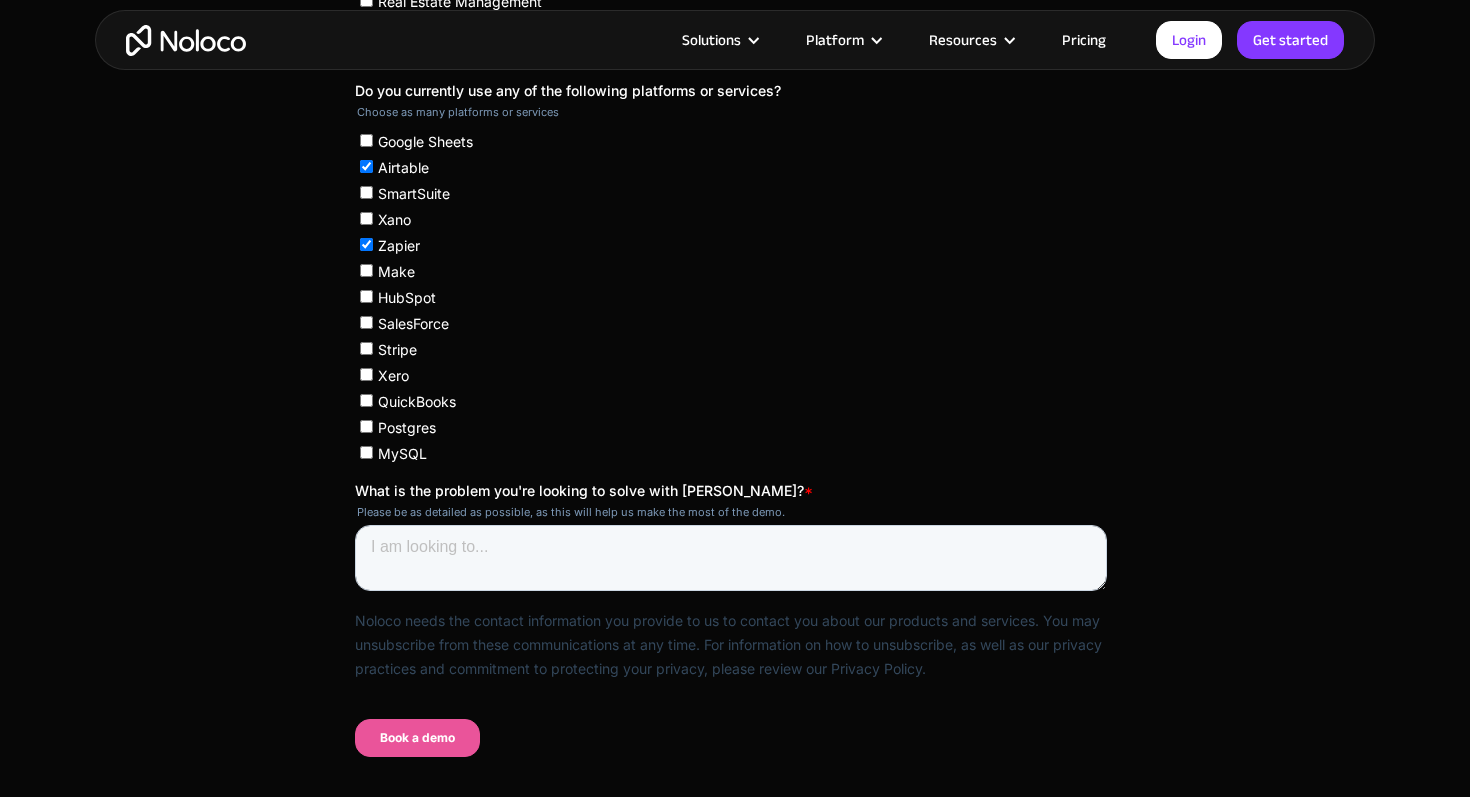 click on "Google Sheets" at bounding box center [366, 140] 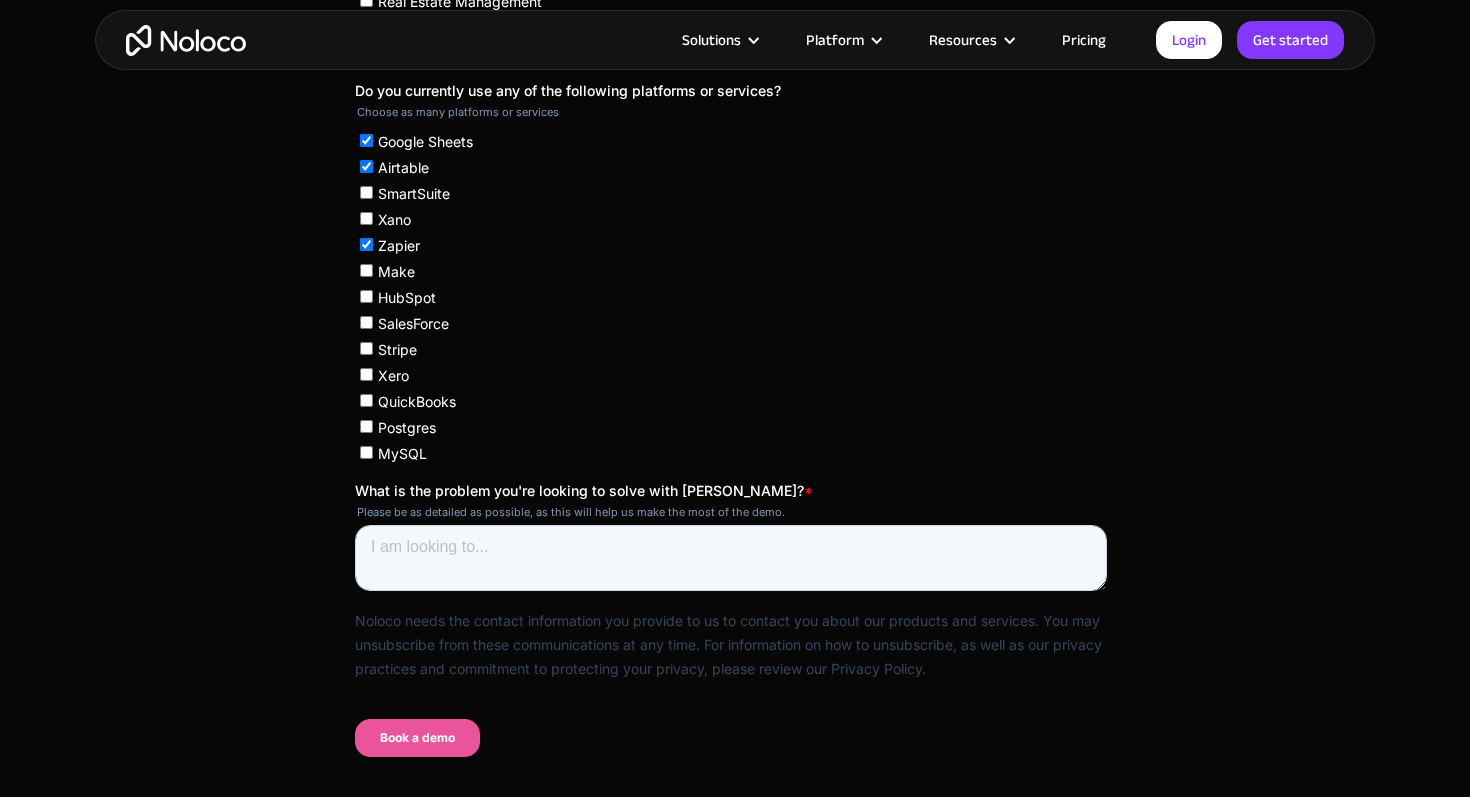 checkbox on "true" 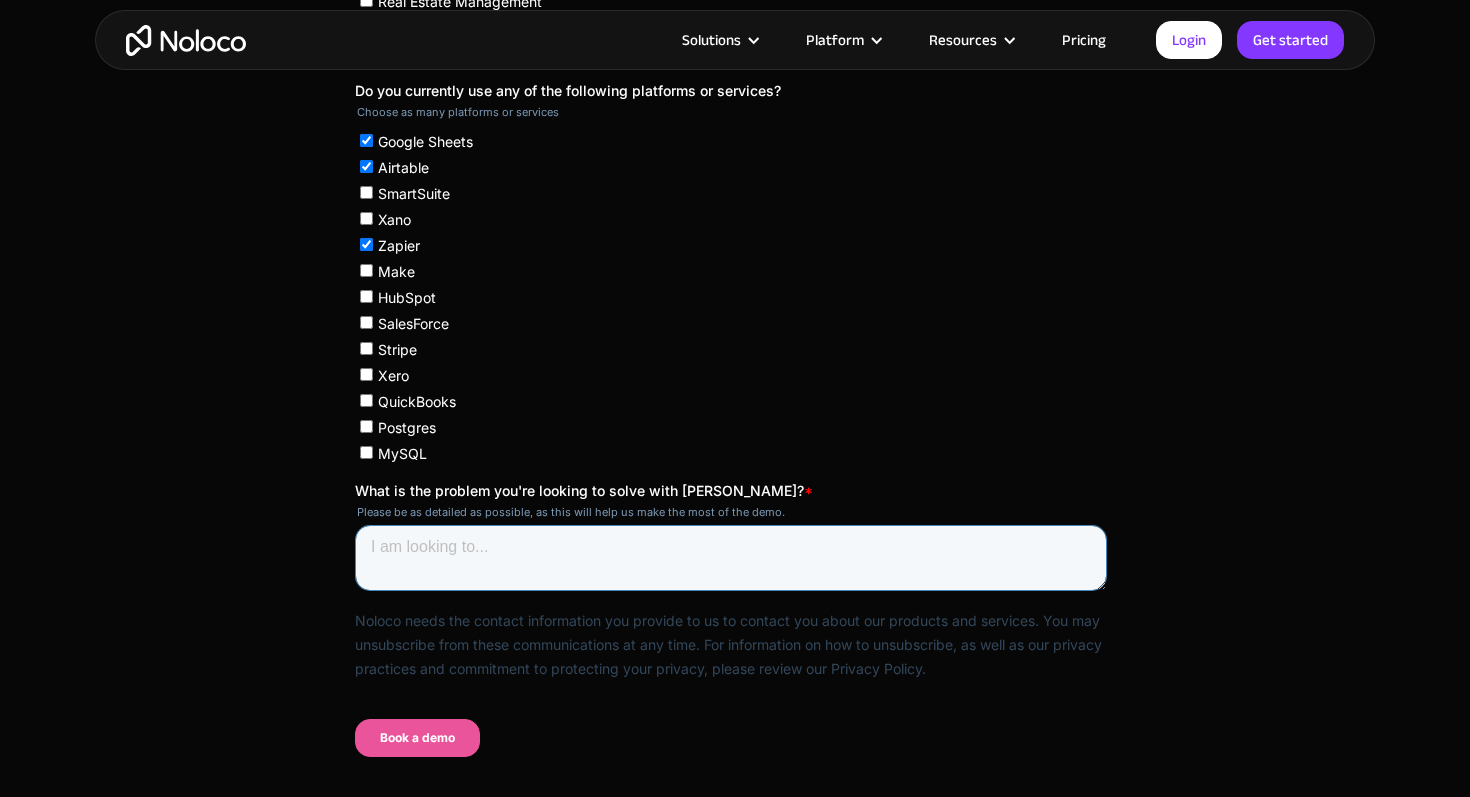 click on "What is the problem you're looking to solve with [PERSON_NAME]? *" at bounding box center (731, 558) 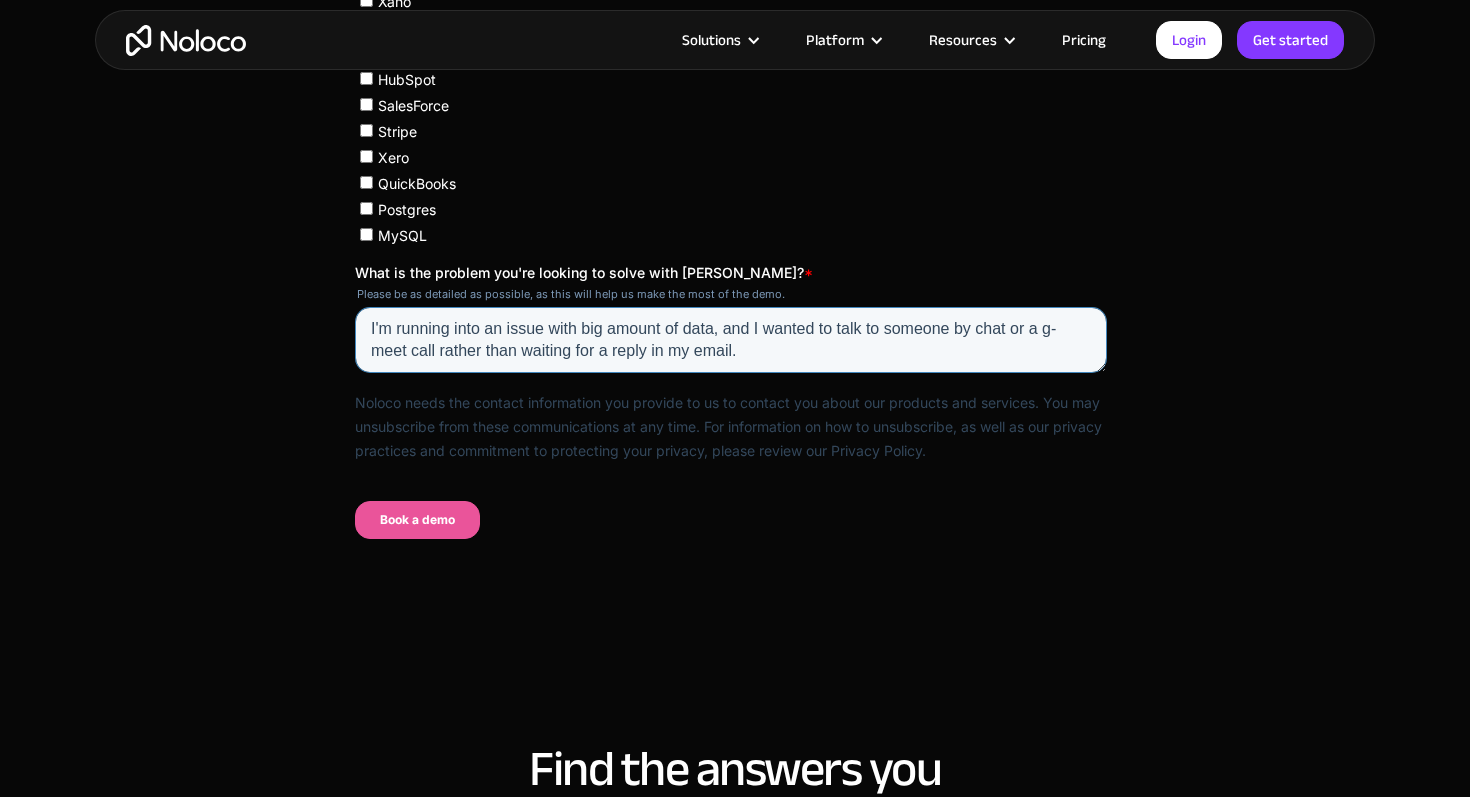 scroll, scrollTop: 1272, scrollLeft: 0, axis: vertical 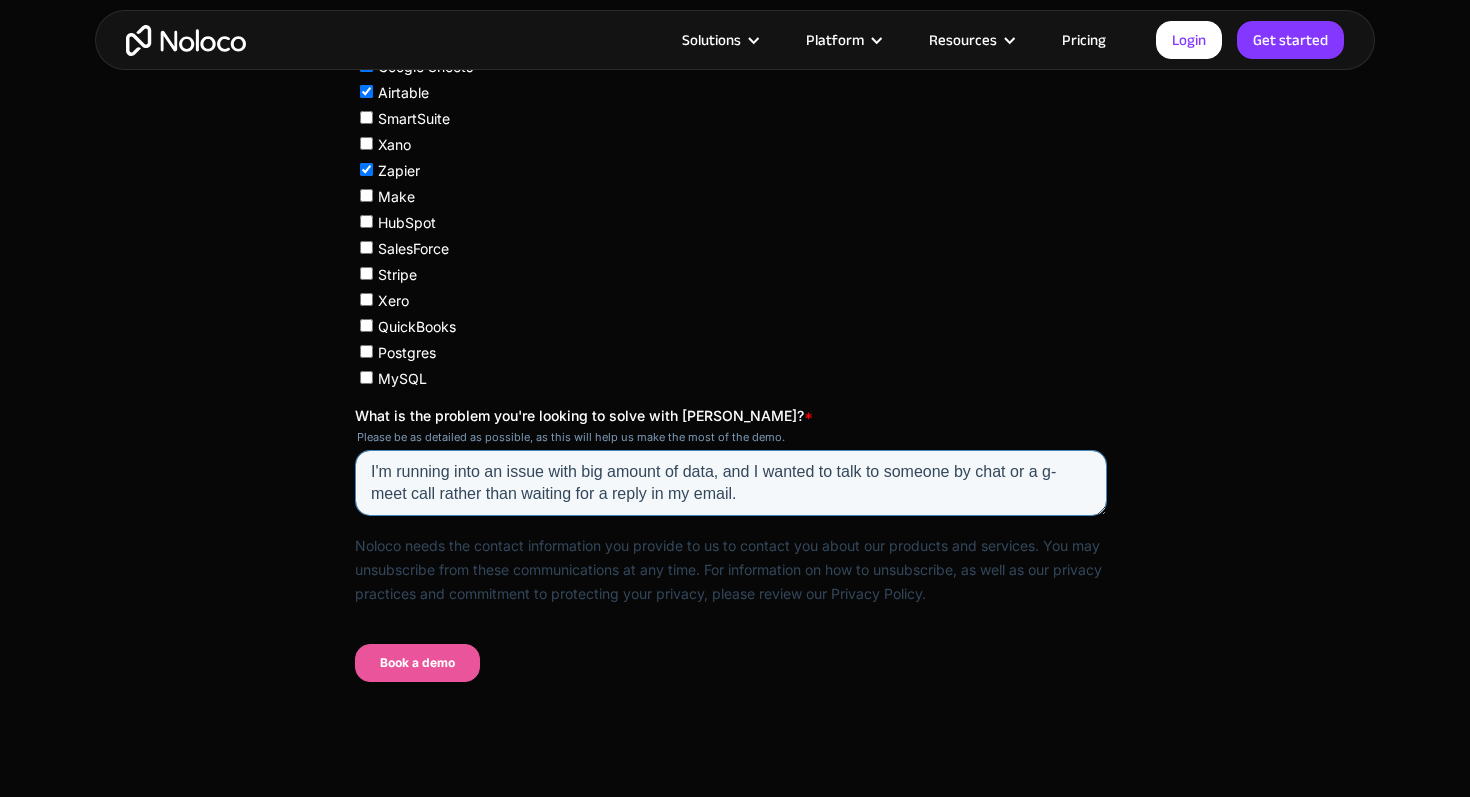 type on "I'm running into an issue with big amount of data, and I wanted to talk to someone by chat or a g-meet call rather than waiting for a reply in my email." 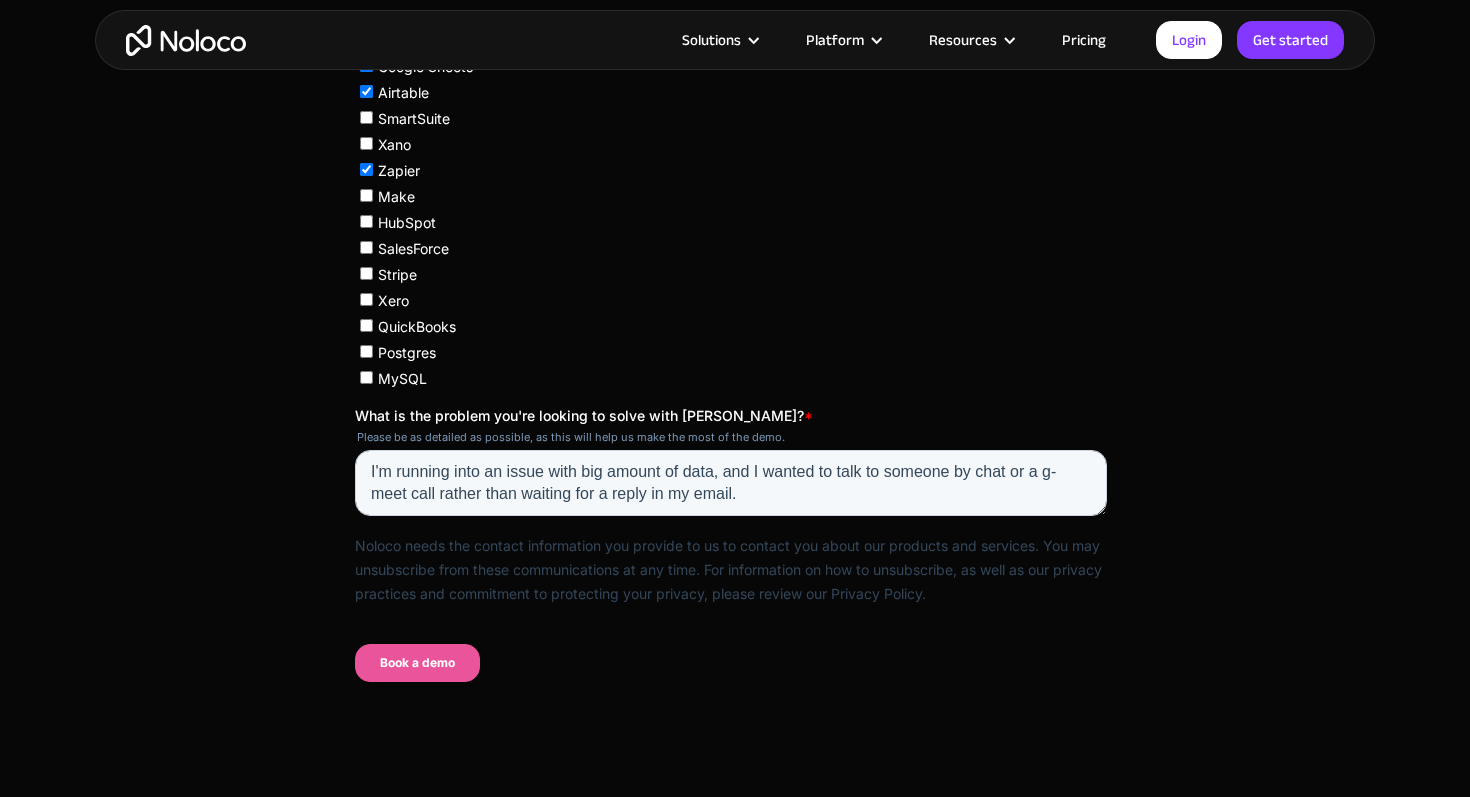 click on "Book a demo" at bounding box center [417, 663] 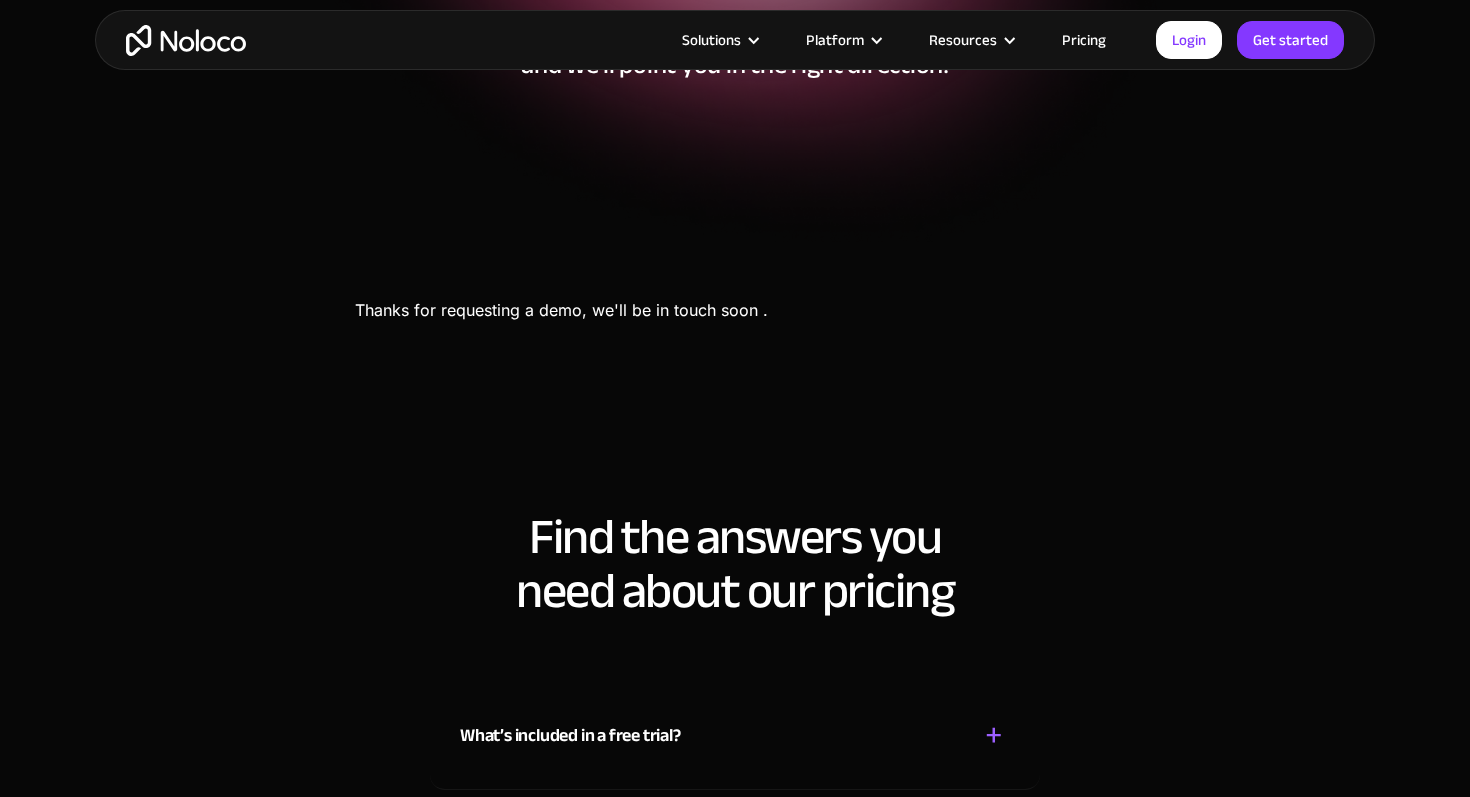 scroll, scrollTop: 0, scrollLeft: 0, axis: both 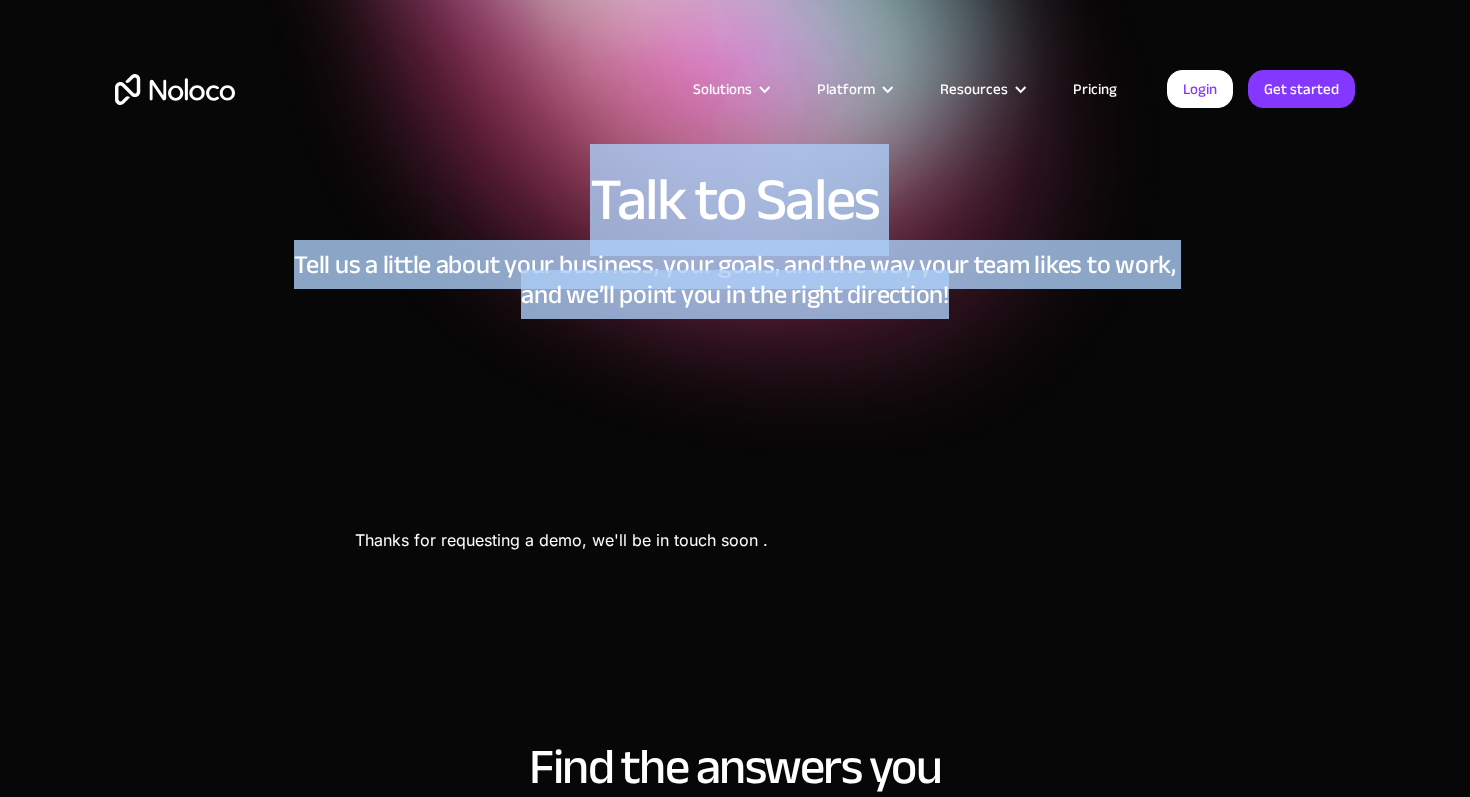 drag, startPoint x: 548, startPoint y: 203, endPoint x: 974, endPoint y: 443, distance: 488.95398 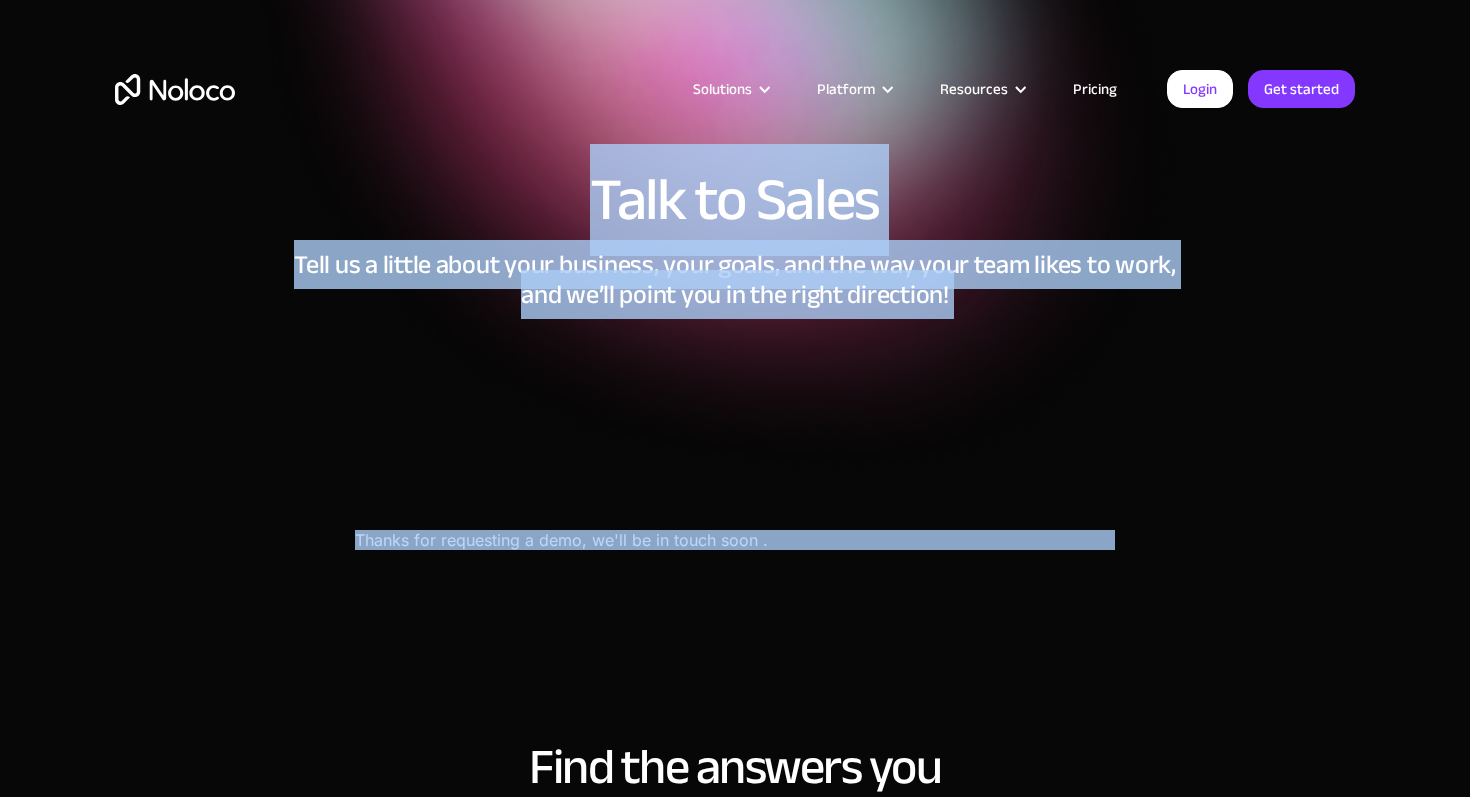 click on "Talk to Sales Tell us a little about your business, your goals, and the way your team likes to work,  and we’ll point you in the right direction!" at bounding box center (735, 345) 